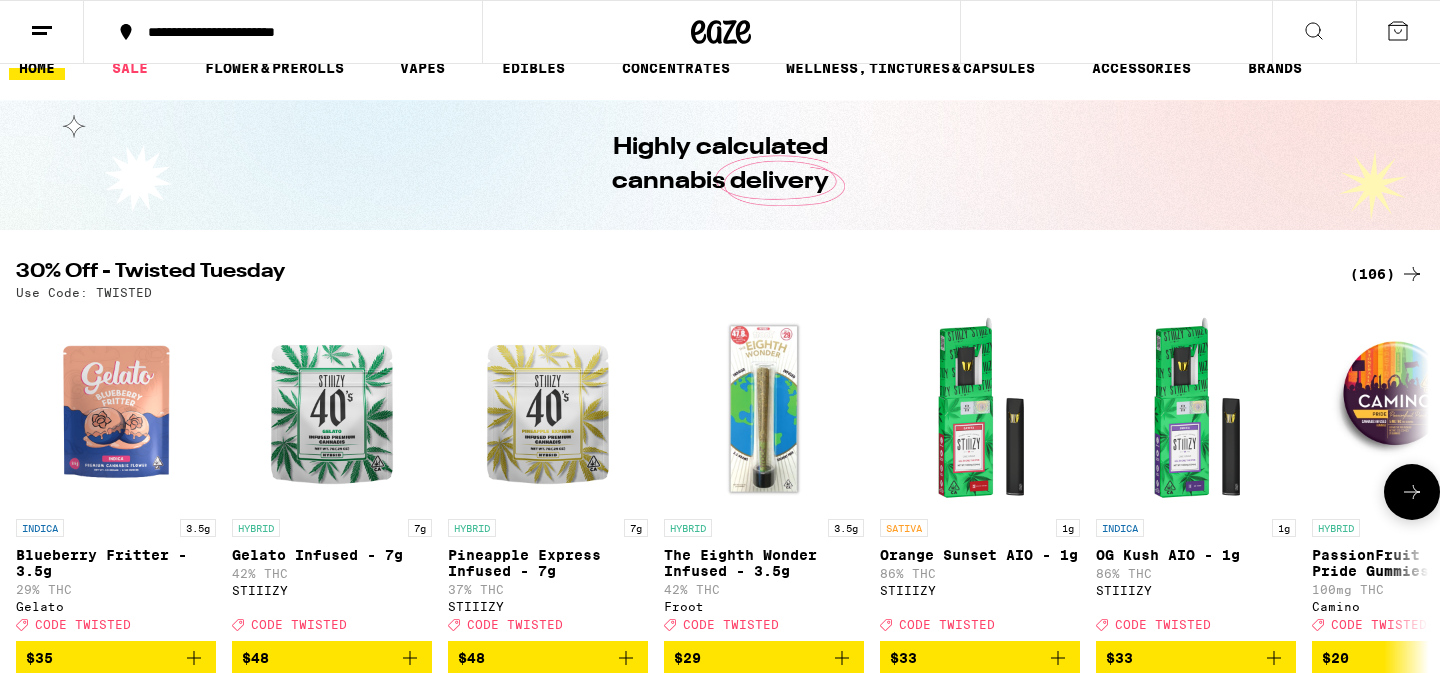 scroll, scrollTop: 0, scrollLeft: 0, axis: both 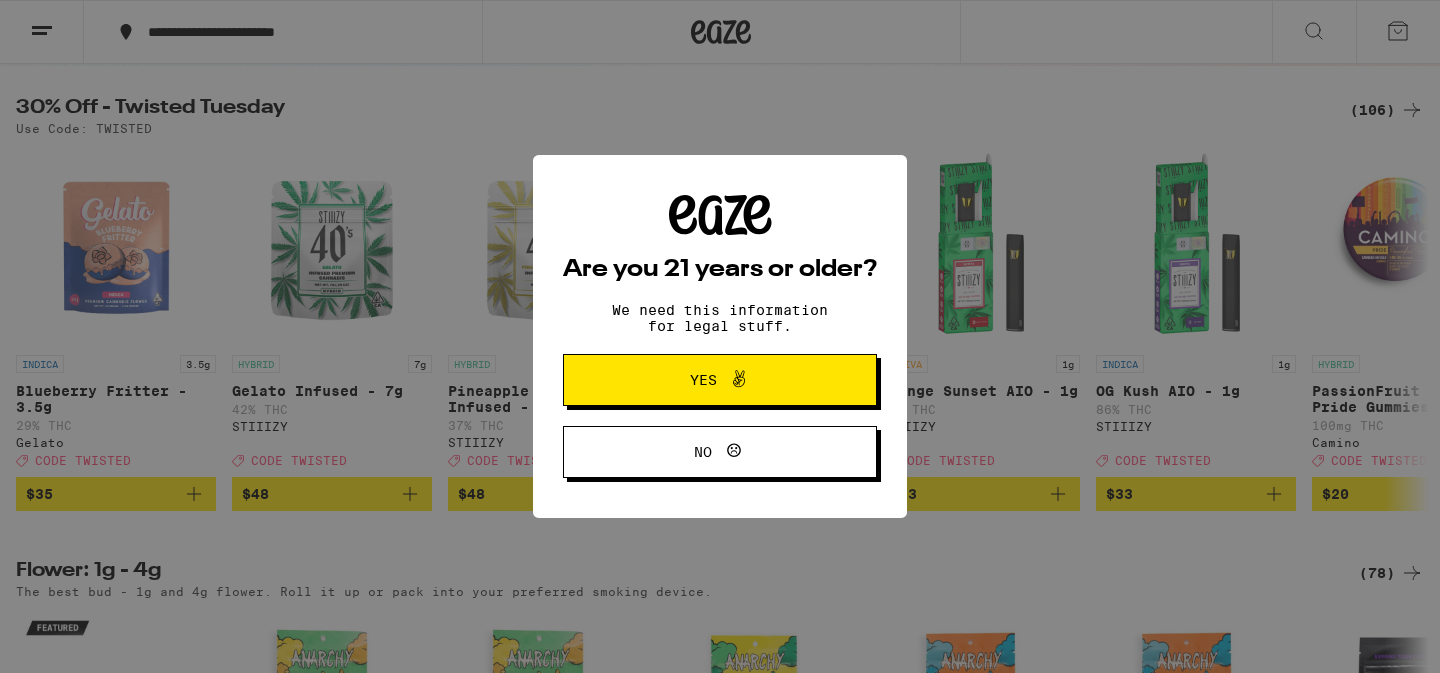 click on "Yes" at bounding box center (720, 380) 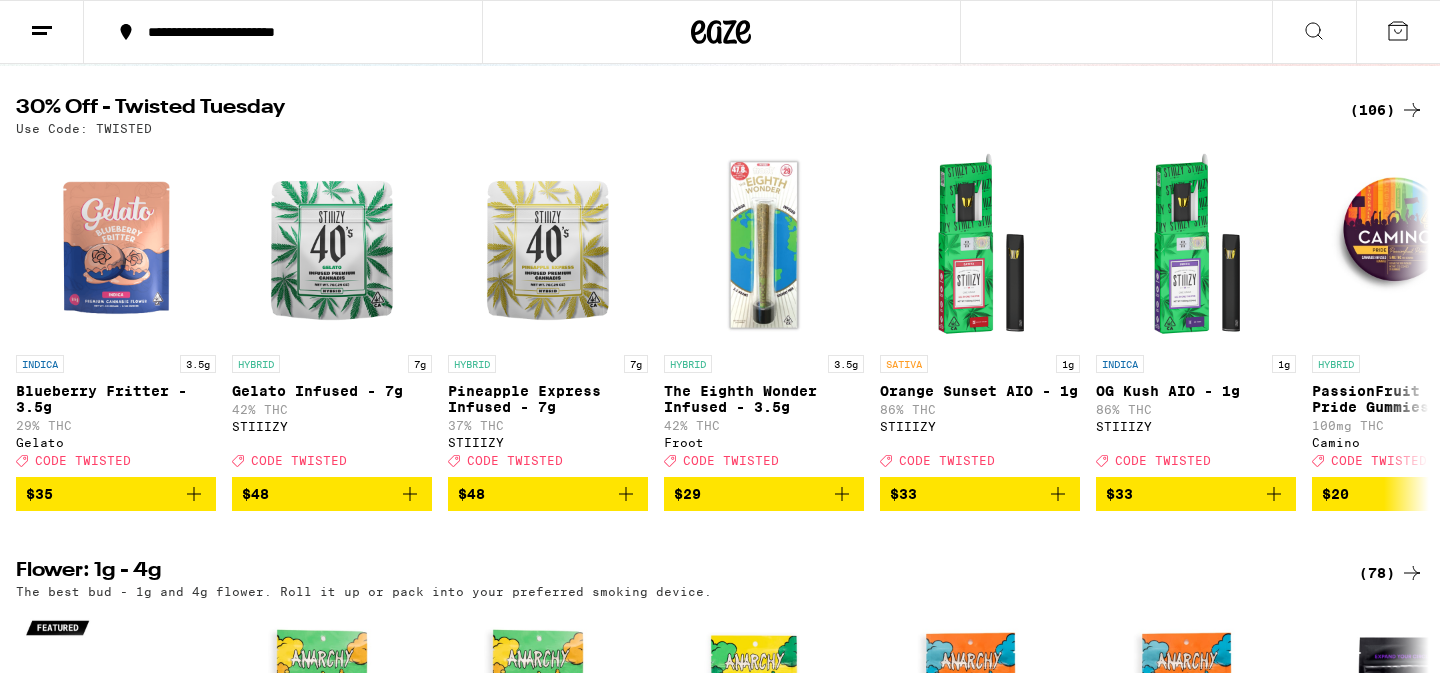 scroll, scrollTop: 0, scrollLeft: 0, axis: both 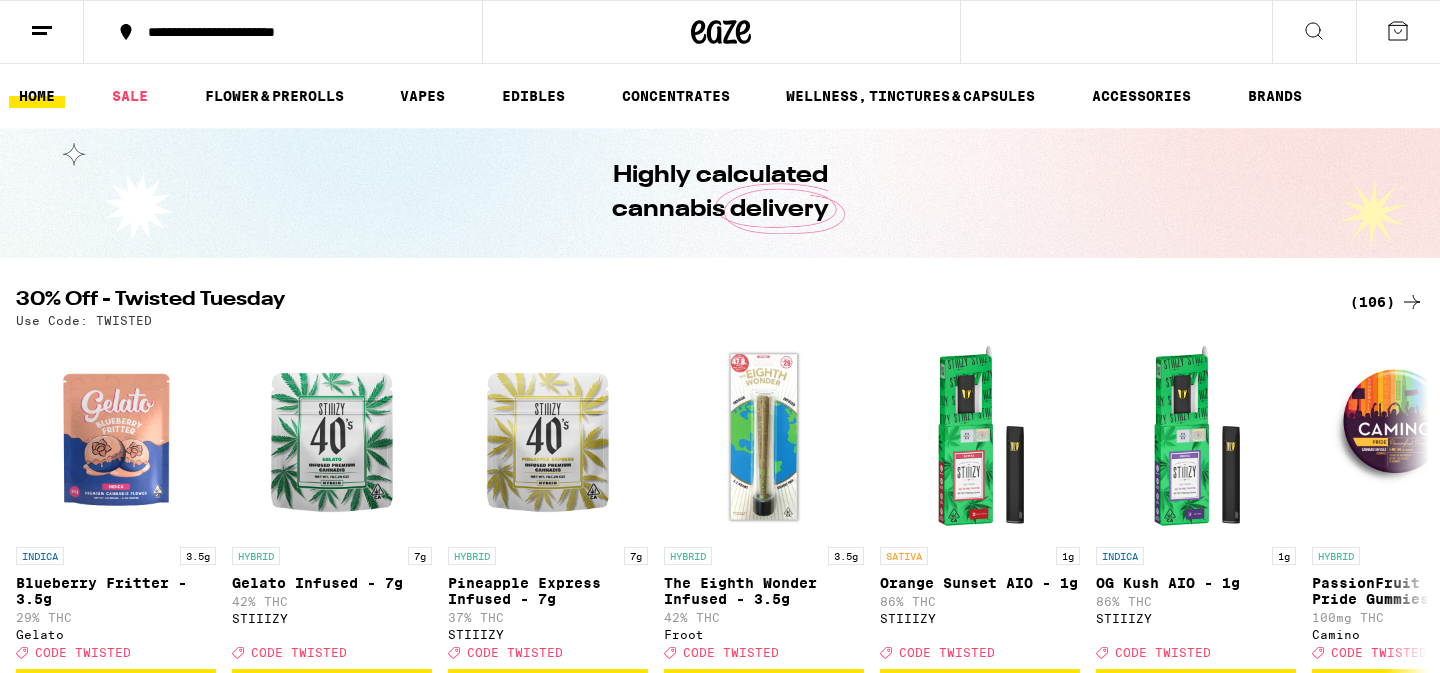 click 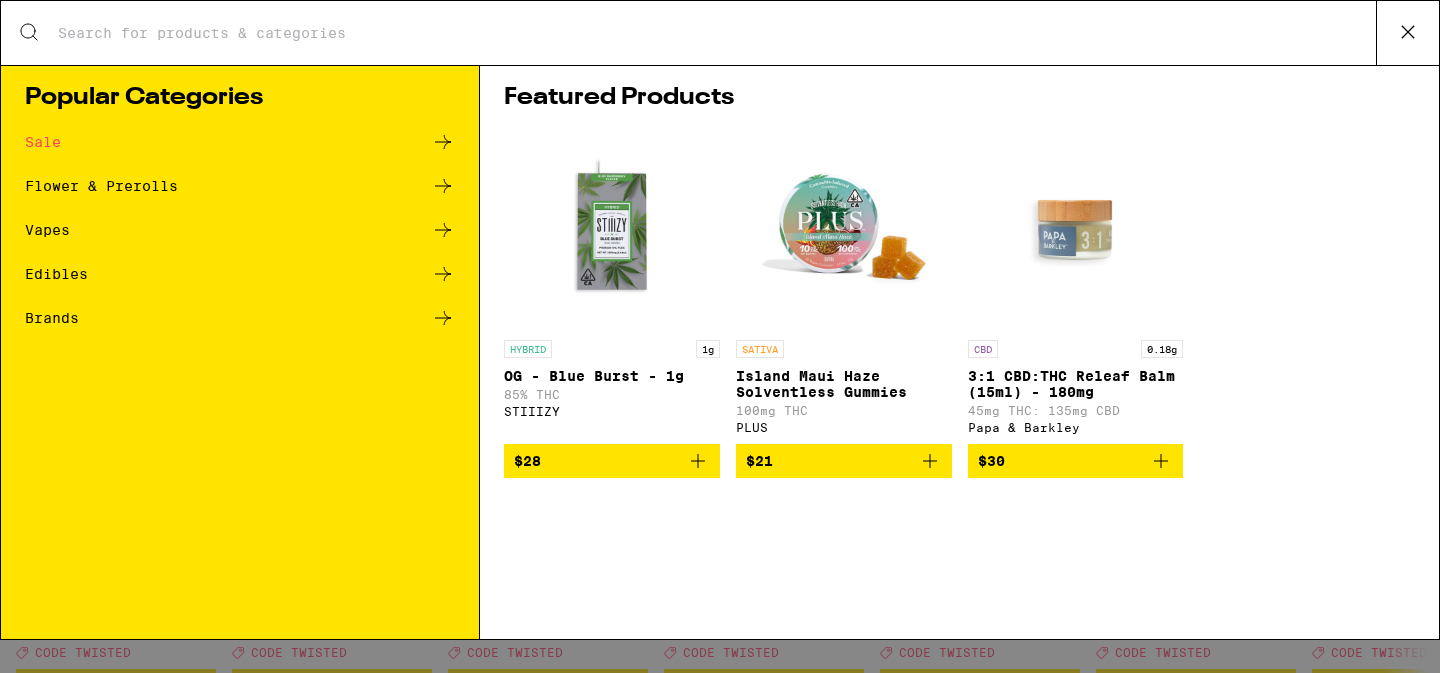 click on "Search for Products" at bounding box center [716, 33] 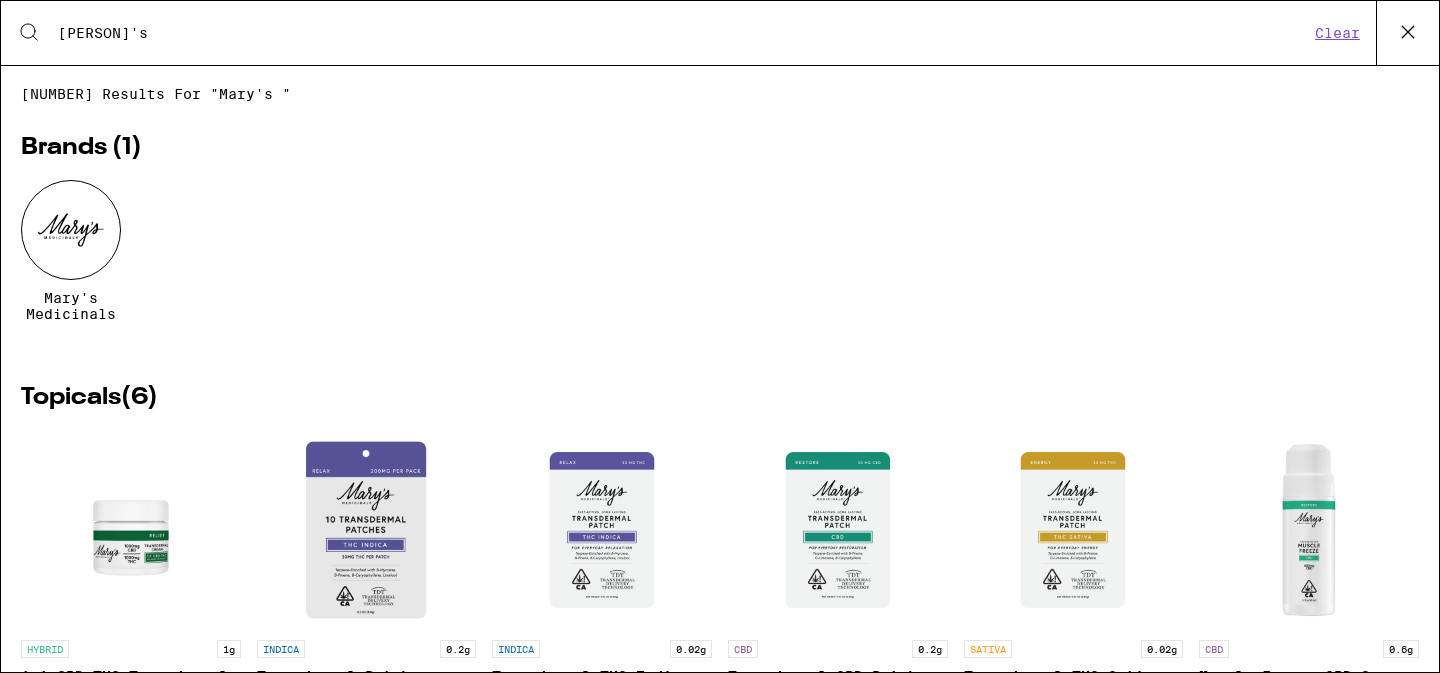type on "mary's" 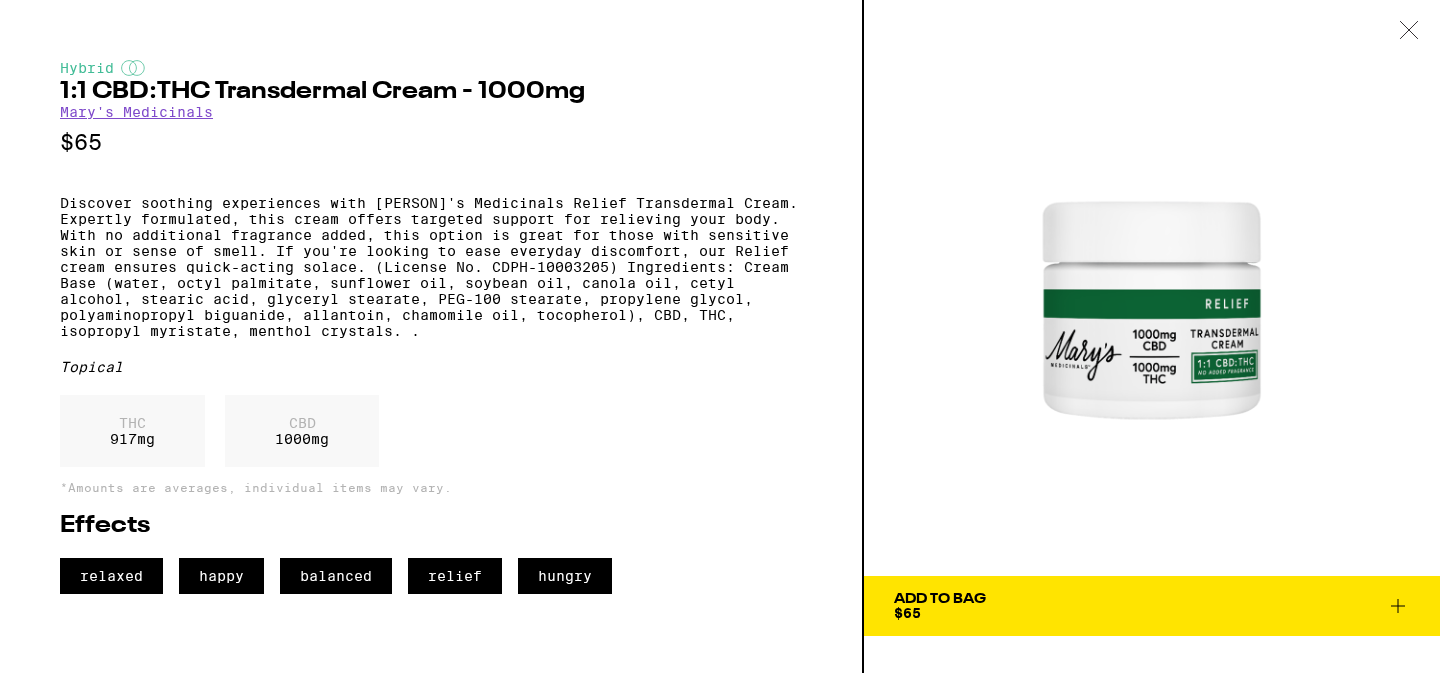 click 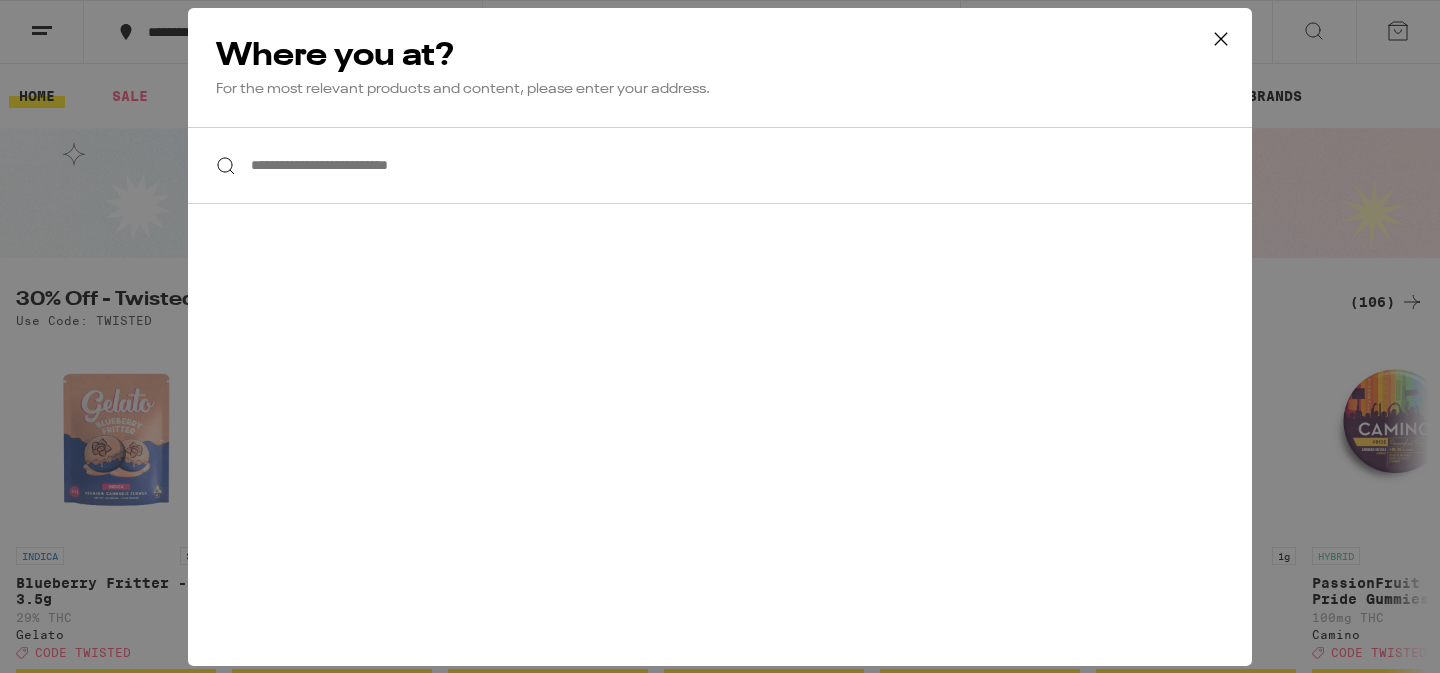 scroll, scrollTop: 0, scrollLeft: 0, axis: both 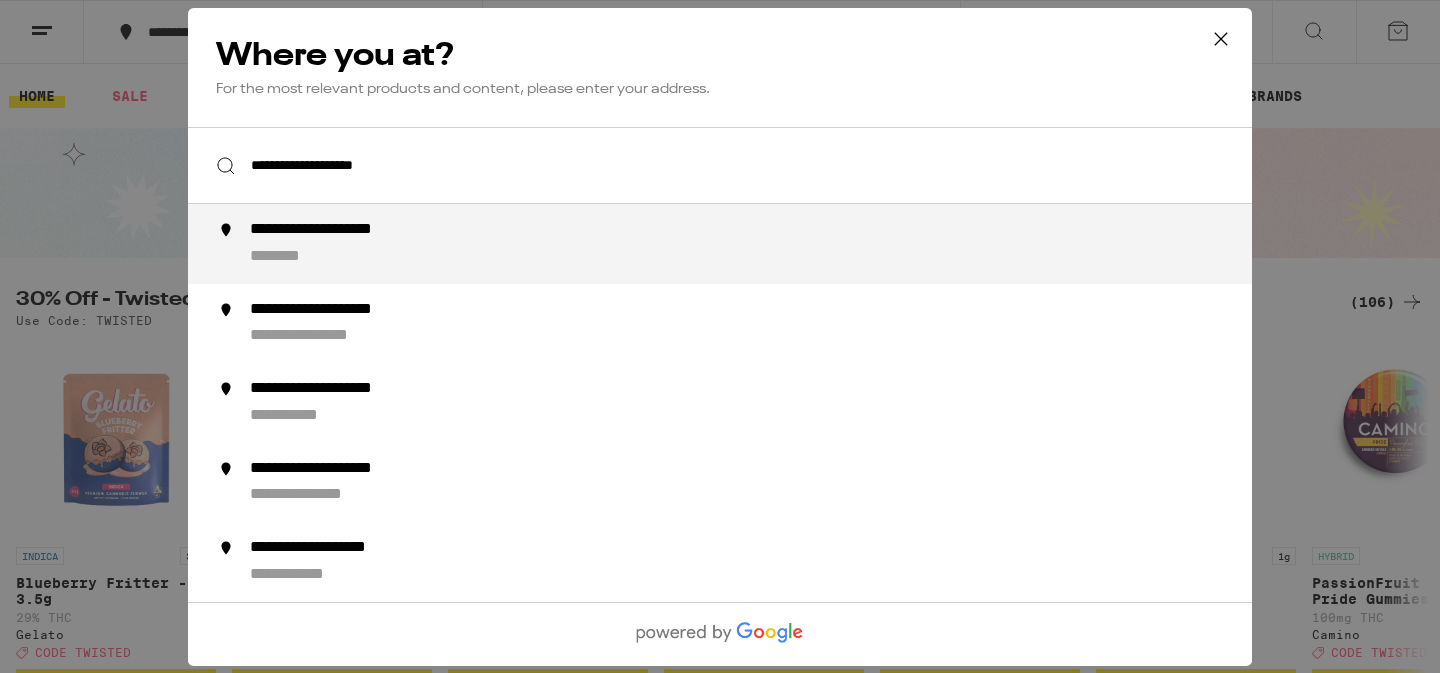 click on "**********" at bounding box center [760, 244] 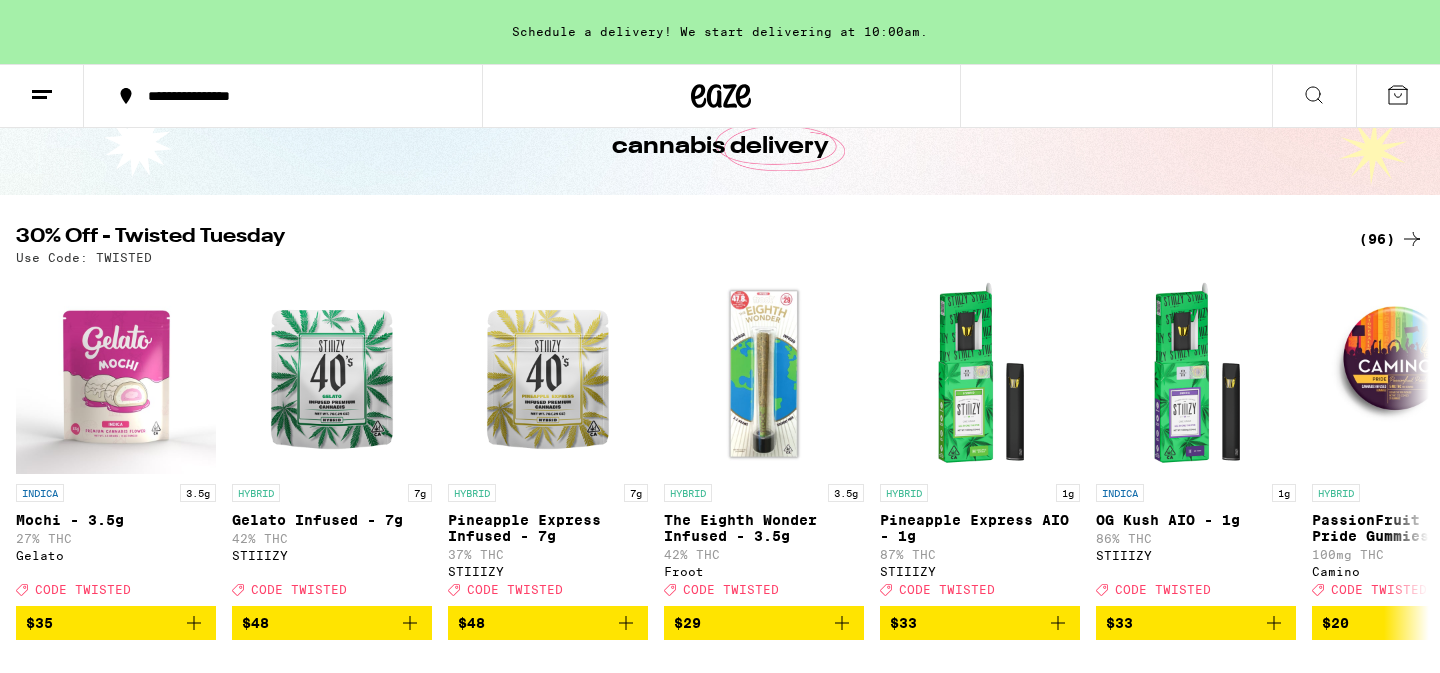 scroll, scrollTop: 0, scrollLeft: 0, axis: both 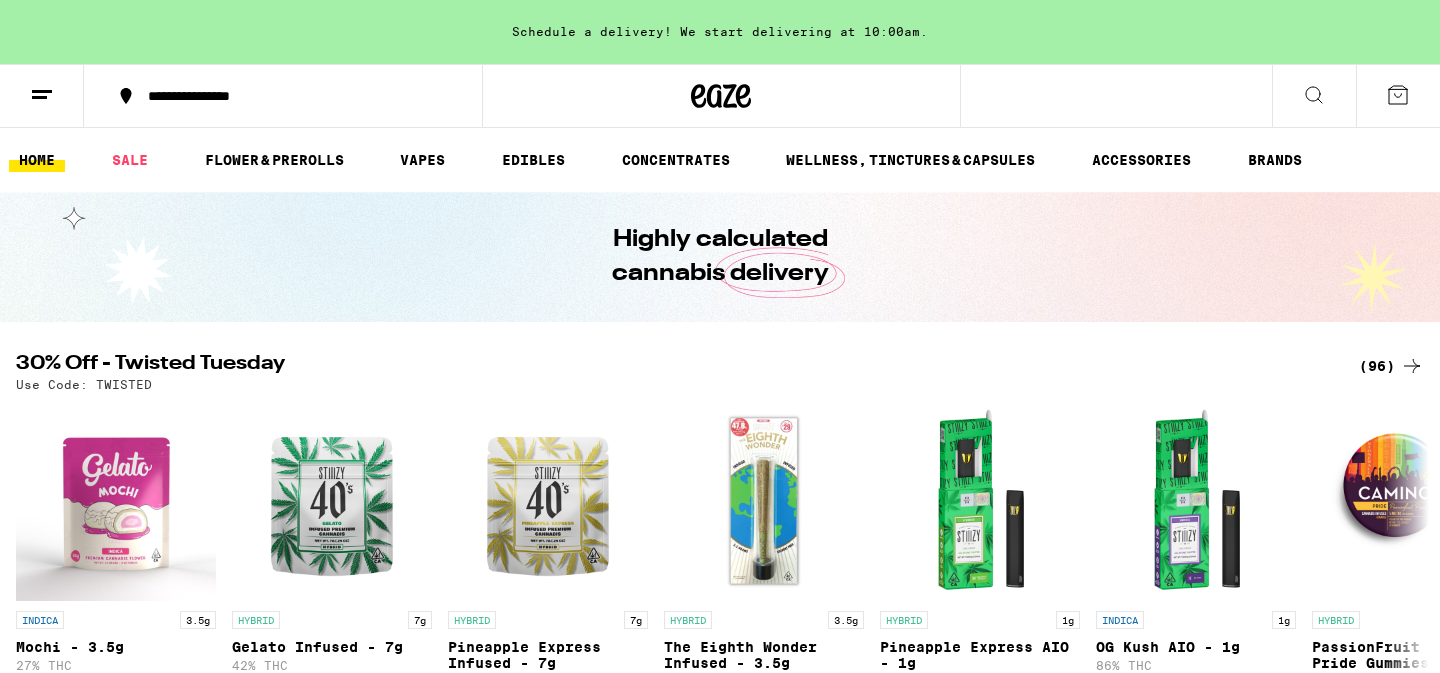 click at bounding box center (1314, 96) 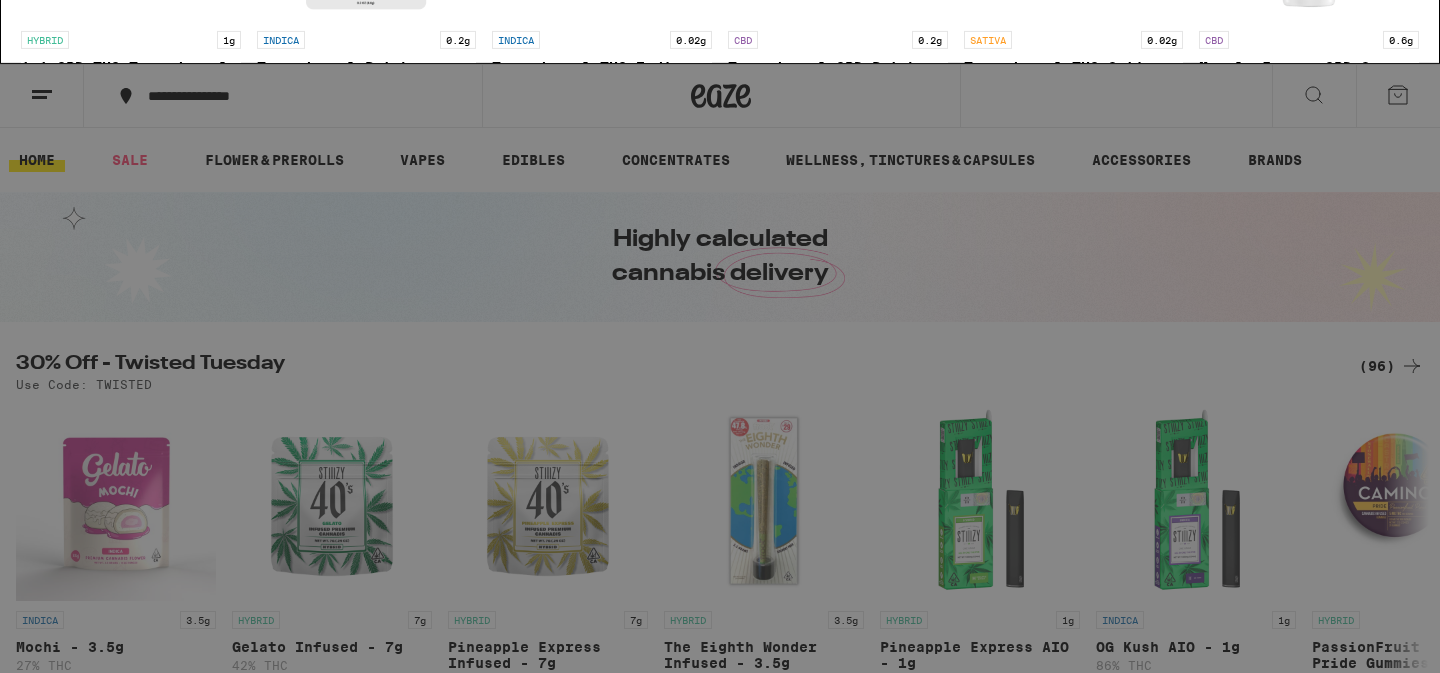 click at bounding box center [131, 530] 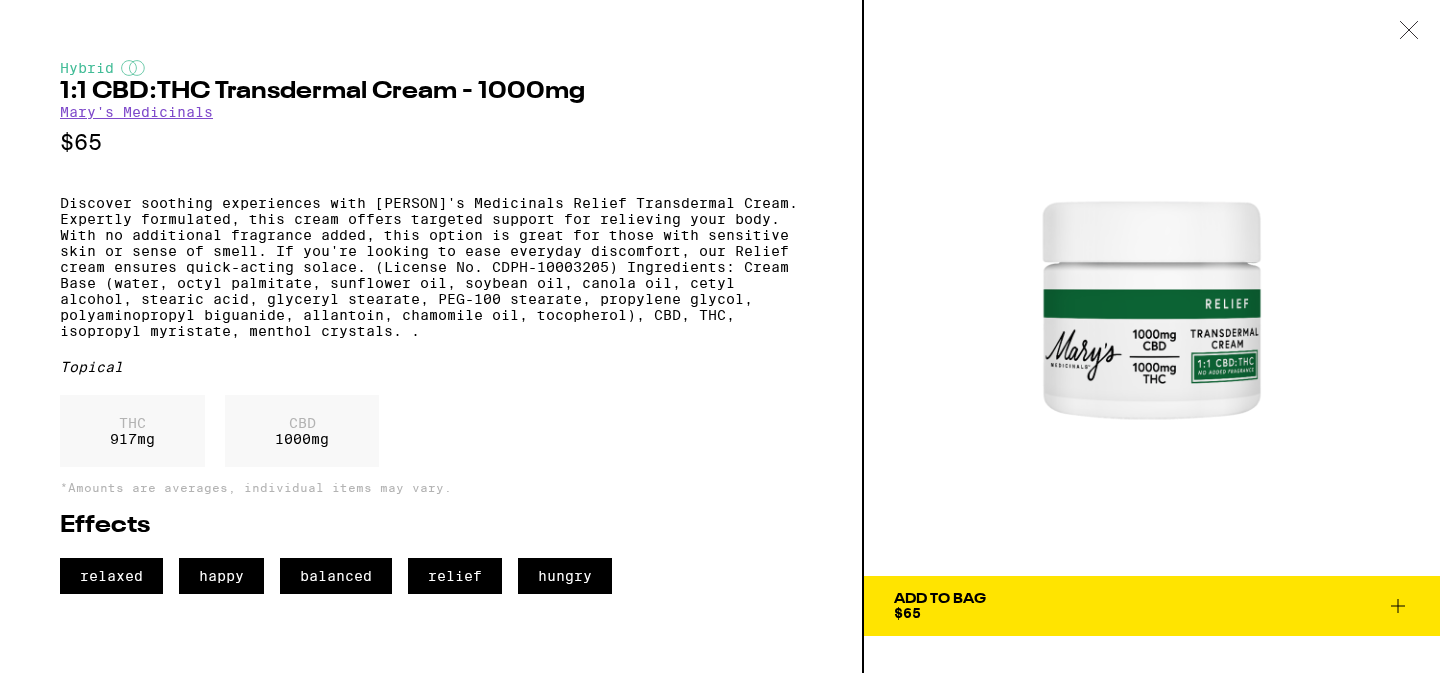 click on "Add To Bag $65" at bounding box center (1152, 606) 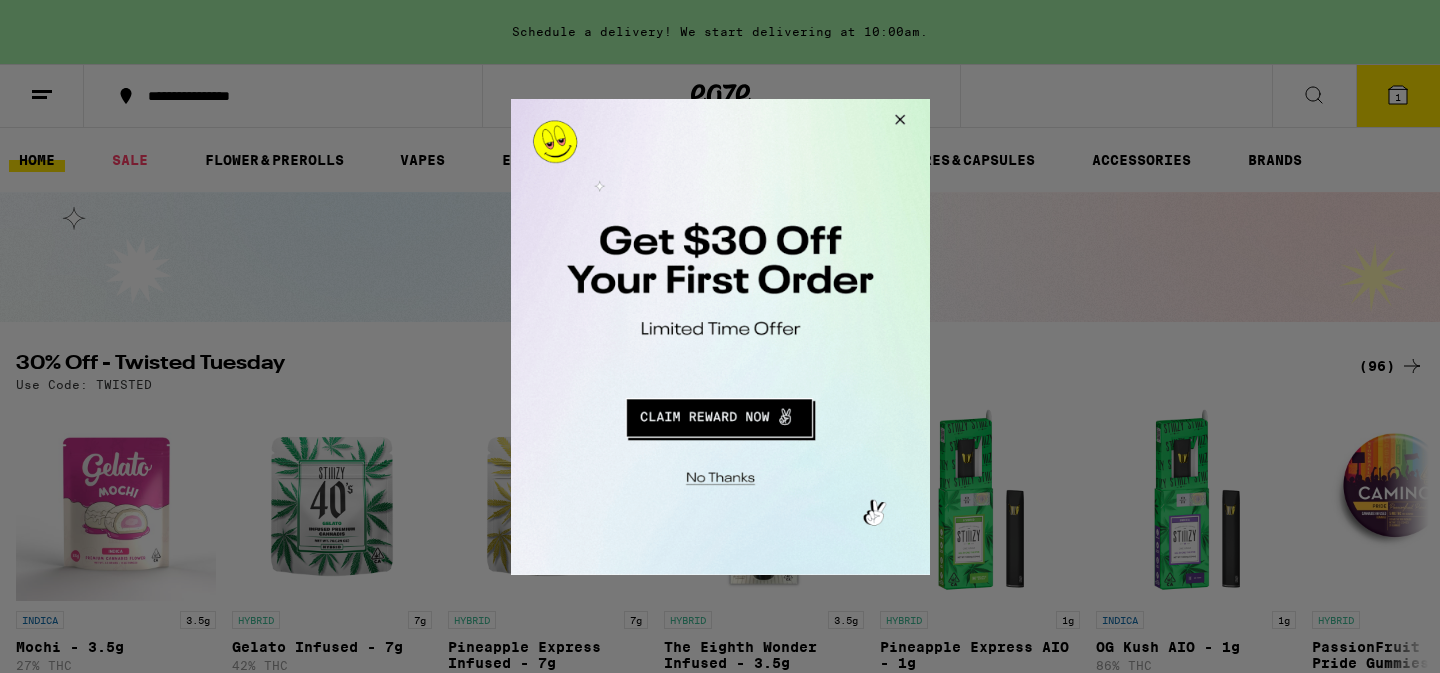 click at bounding box center [718, 414] 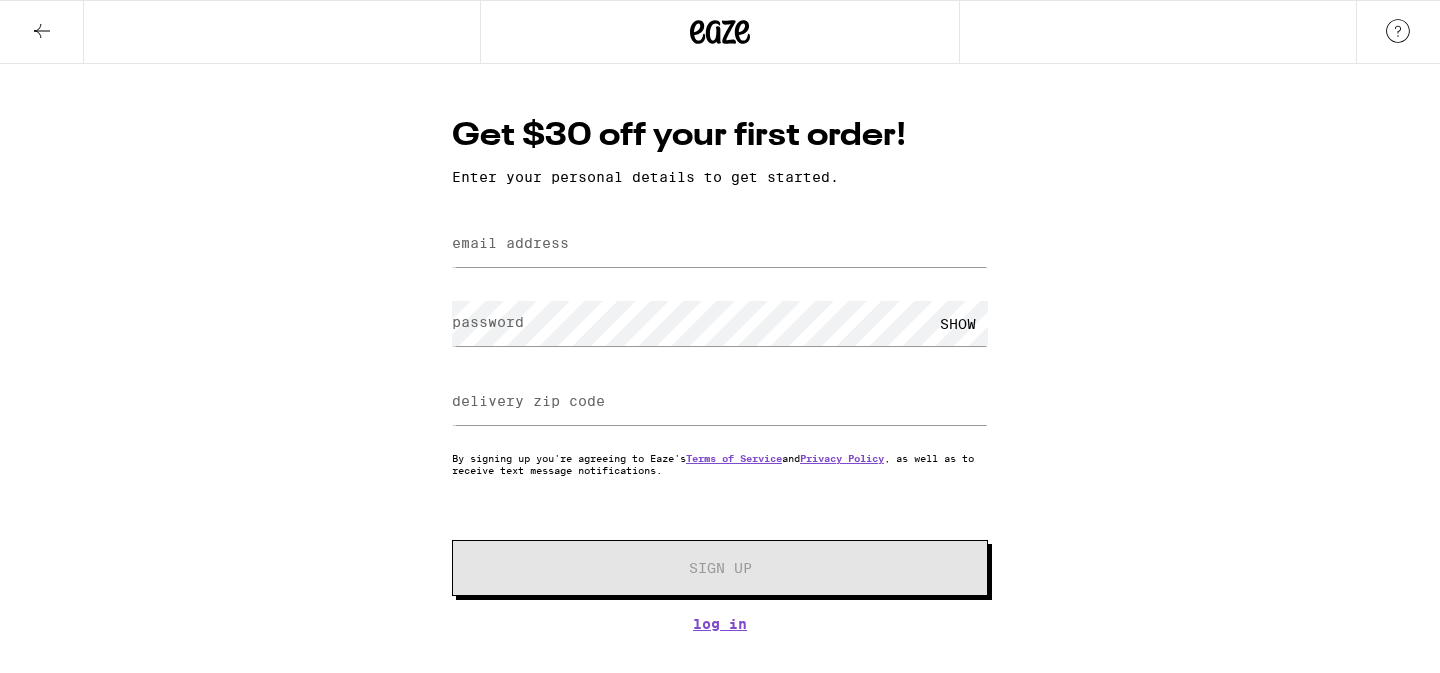 scroll, scrollTop: 0, scrollLeft: 0, axis: both 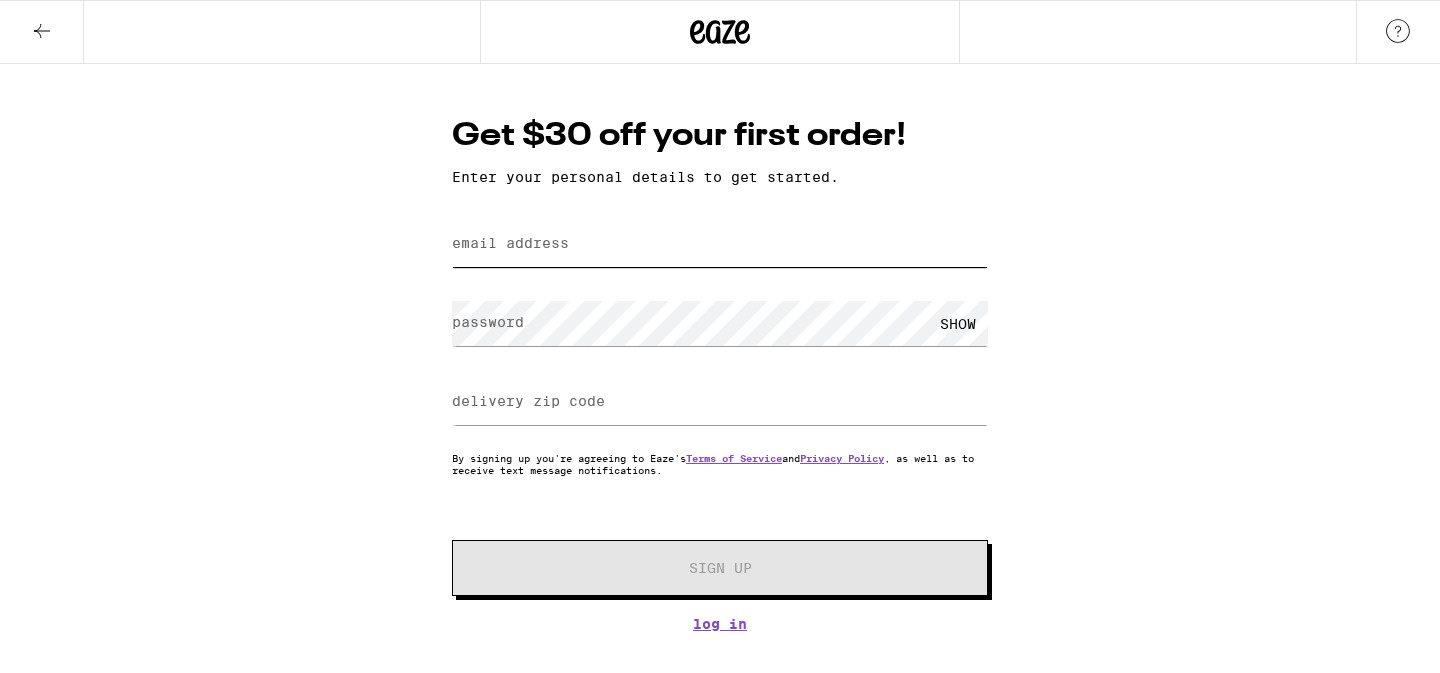 click on "email address" at bounding box center [720, 244] 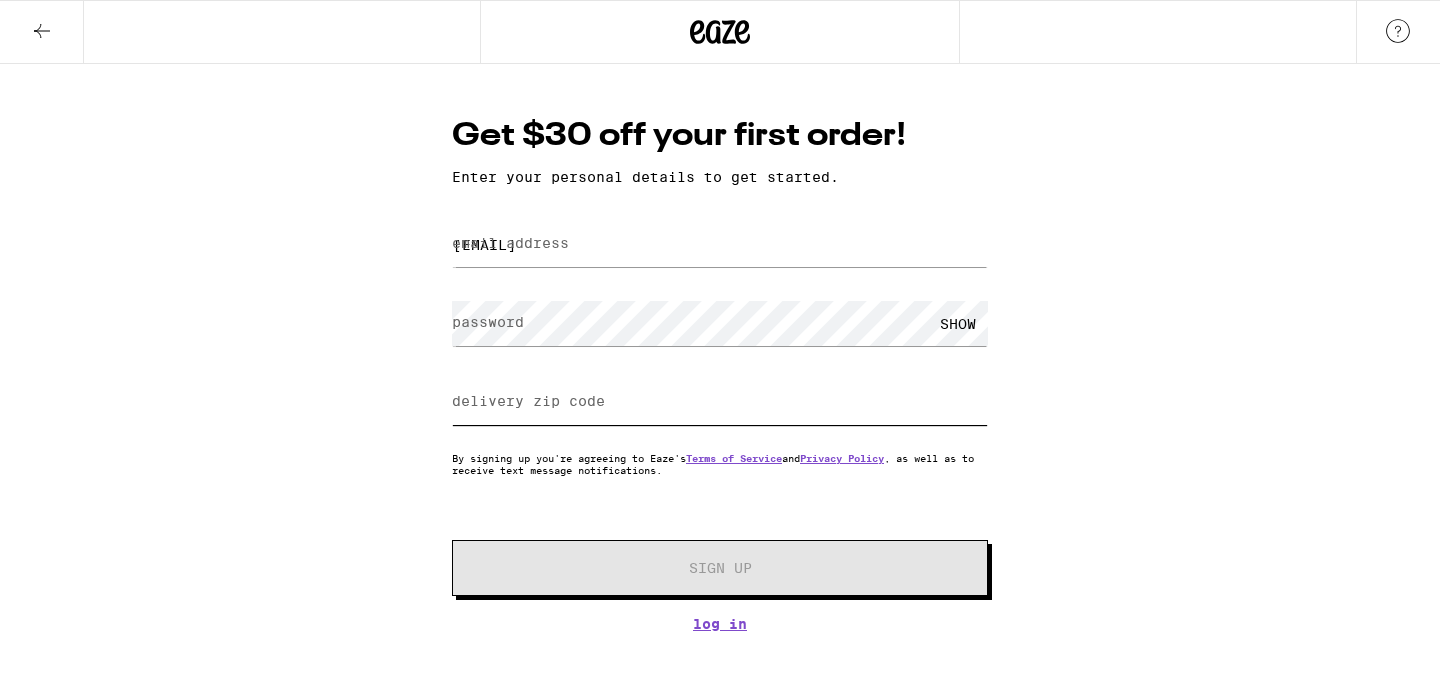 type on "[ZIP]" 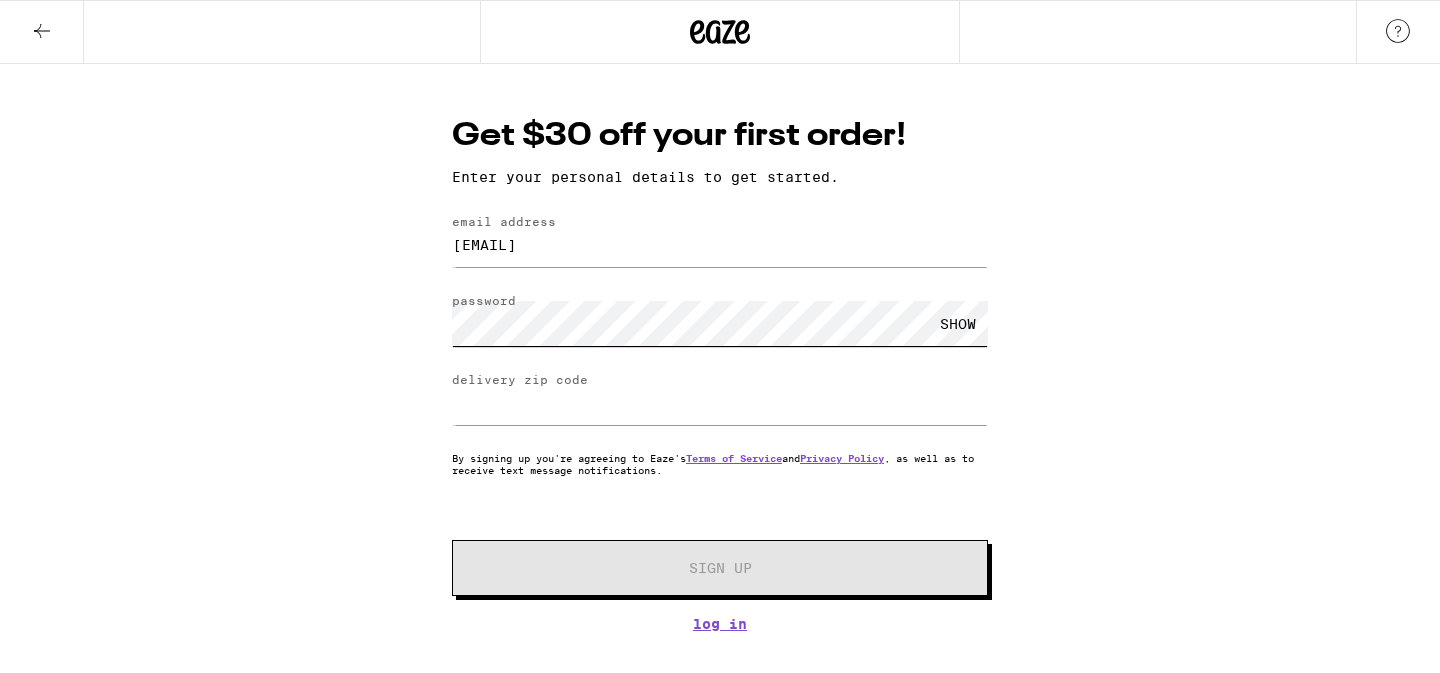 scroll, scrollTop: 0, scrollLeft: 0, axis: both 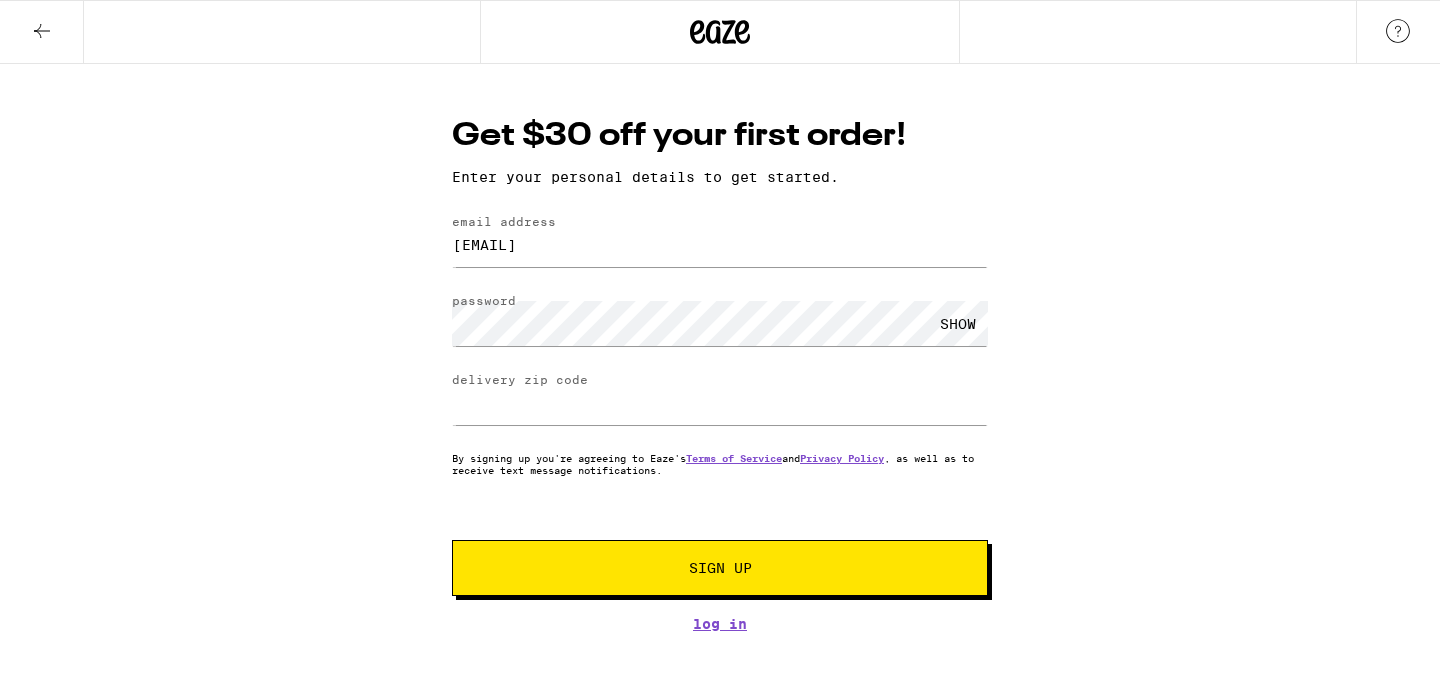 click on "SHOW" at bounding box center [958, 323] 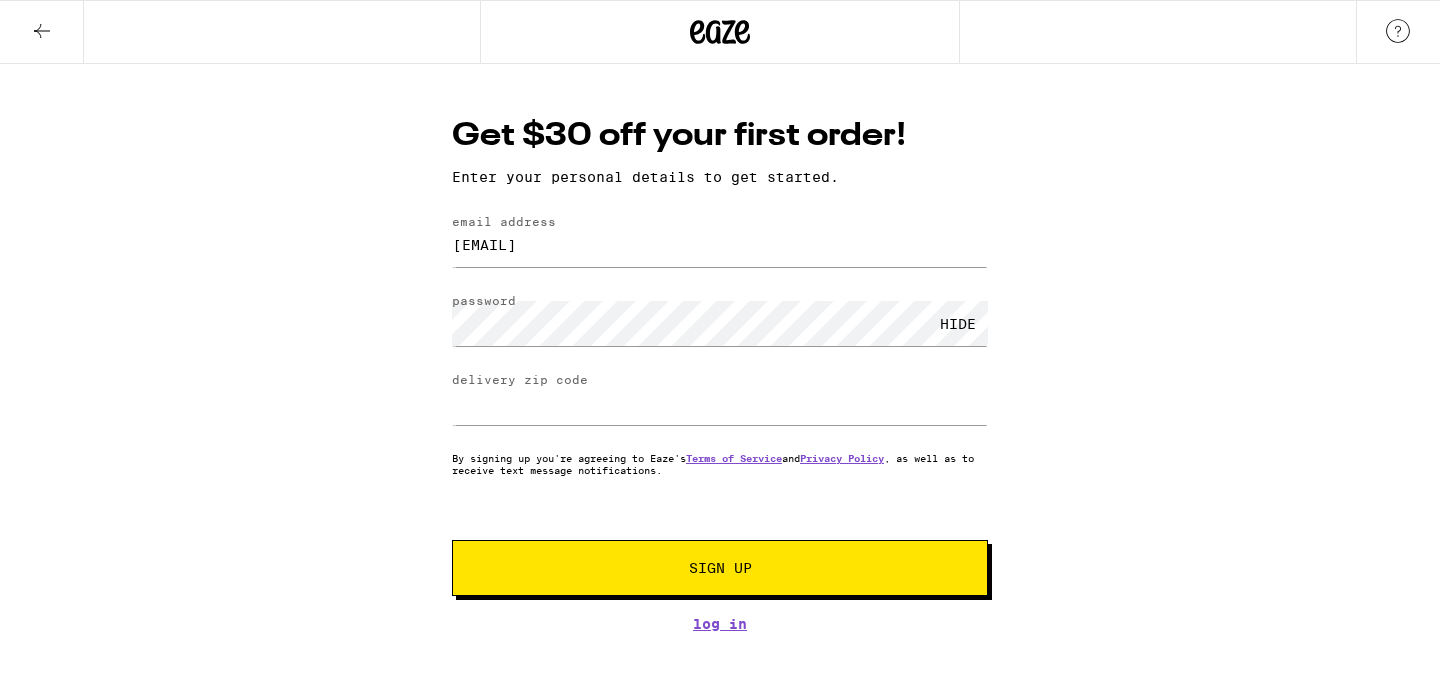 click on "Sign Up" at bounding box center (720, 568) 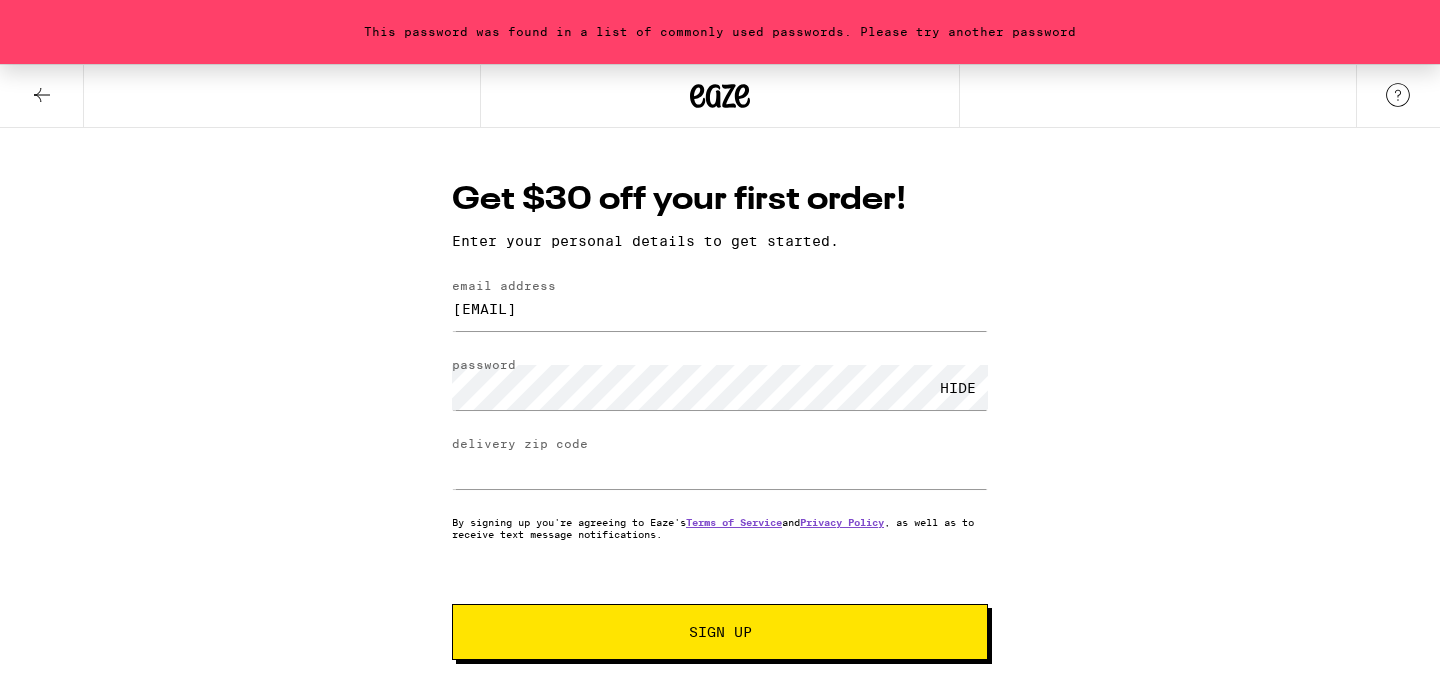 click on "email address kimlasley@gmail.com password HIDE delivery zip code 92821 By signing up you're agreeing to Eaze's  Terms of Service  and  Privacy Policy , as well as to receive text message notifications. Sign Up" at bounding box center (720, 469) 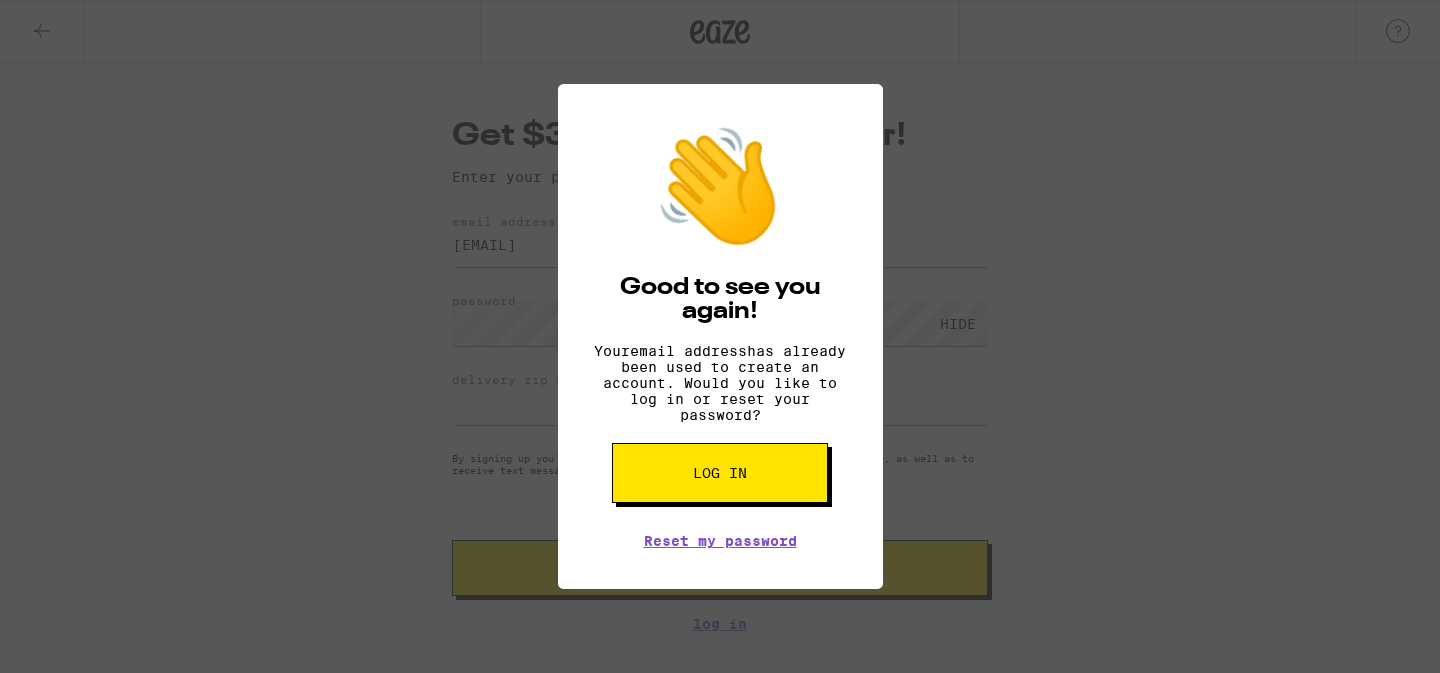 click on "Log in" at bounding box center (720, 473) 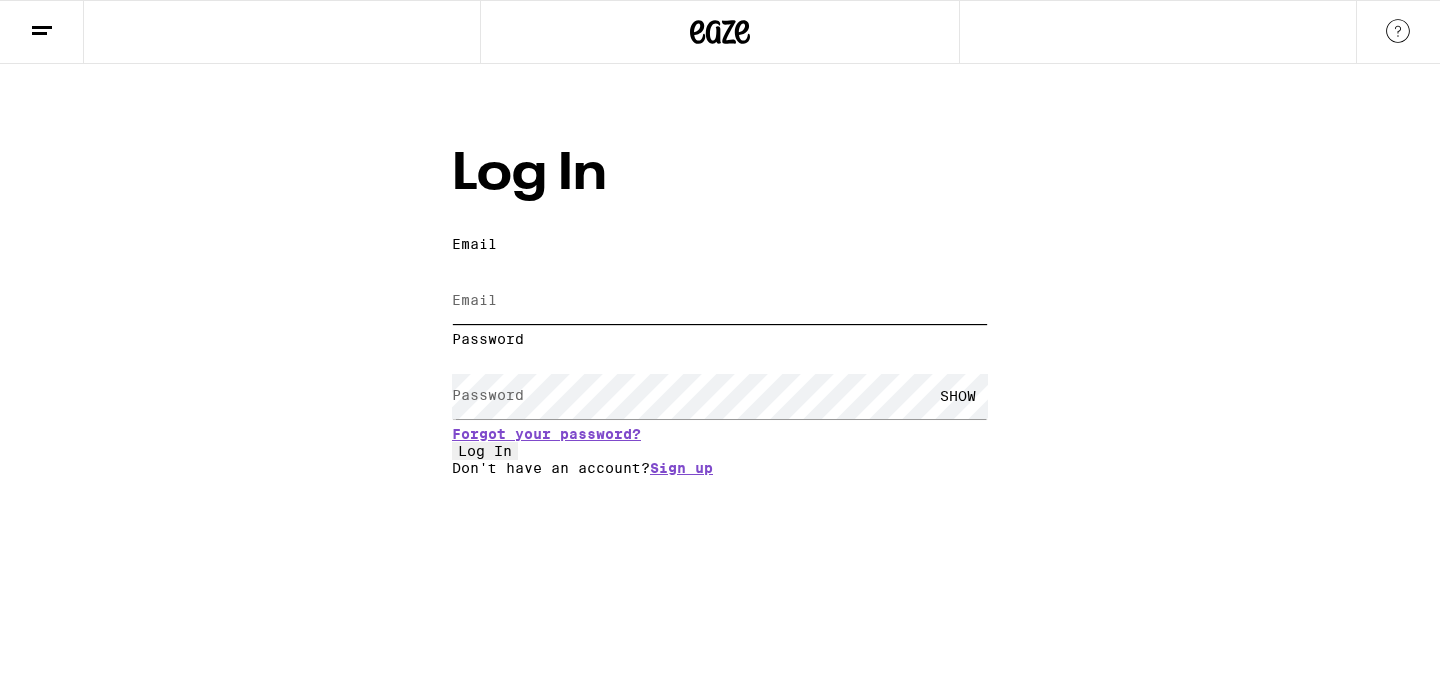 type on "kimlasley@gmail.com" 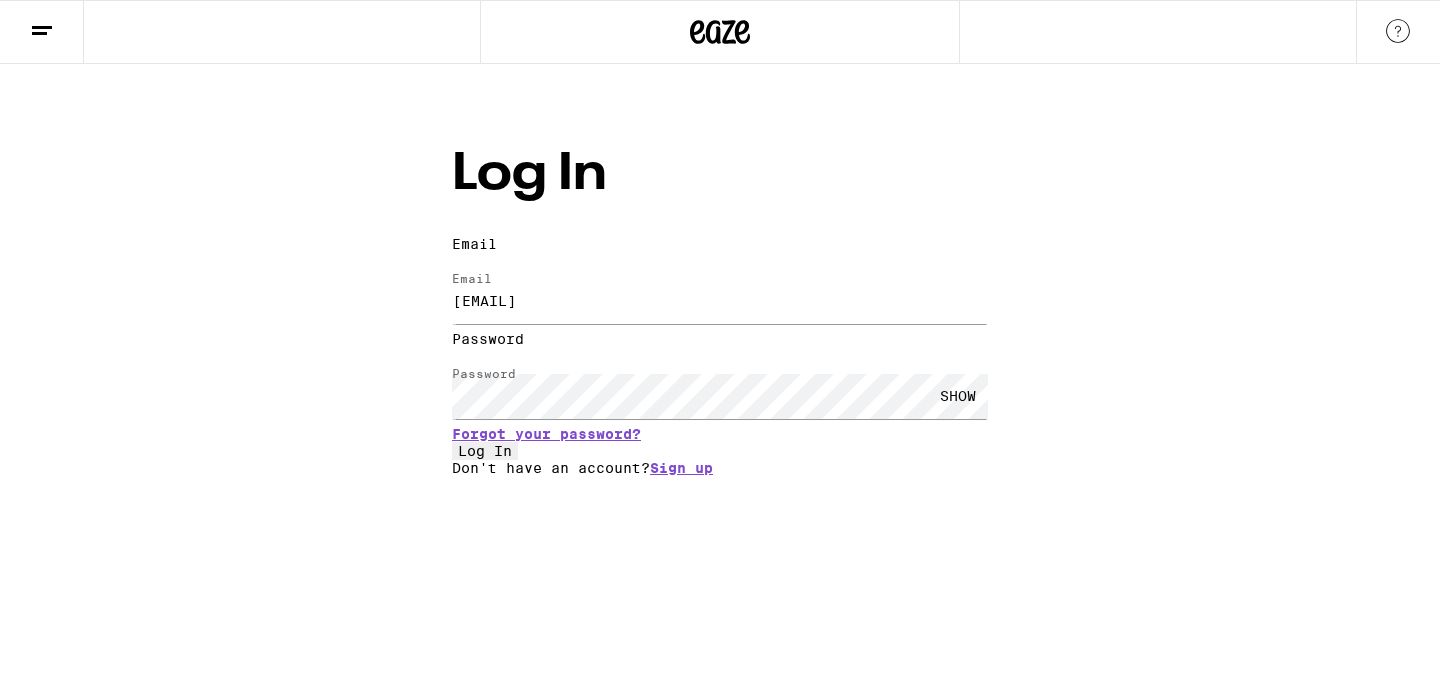 click on "Log In" at bounding box center (485, 451) 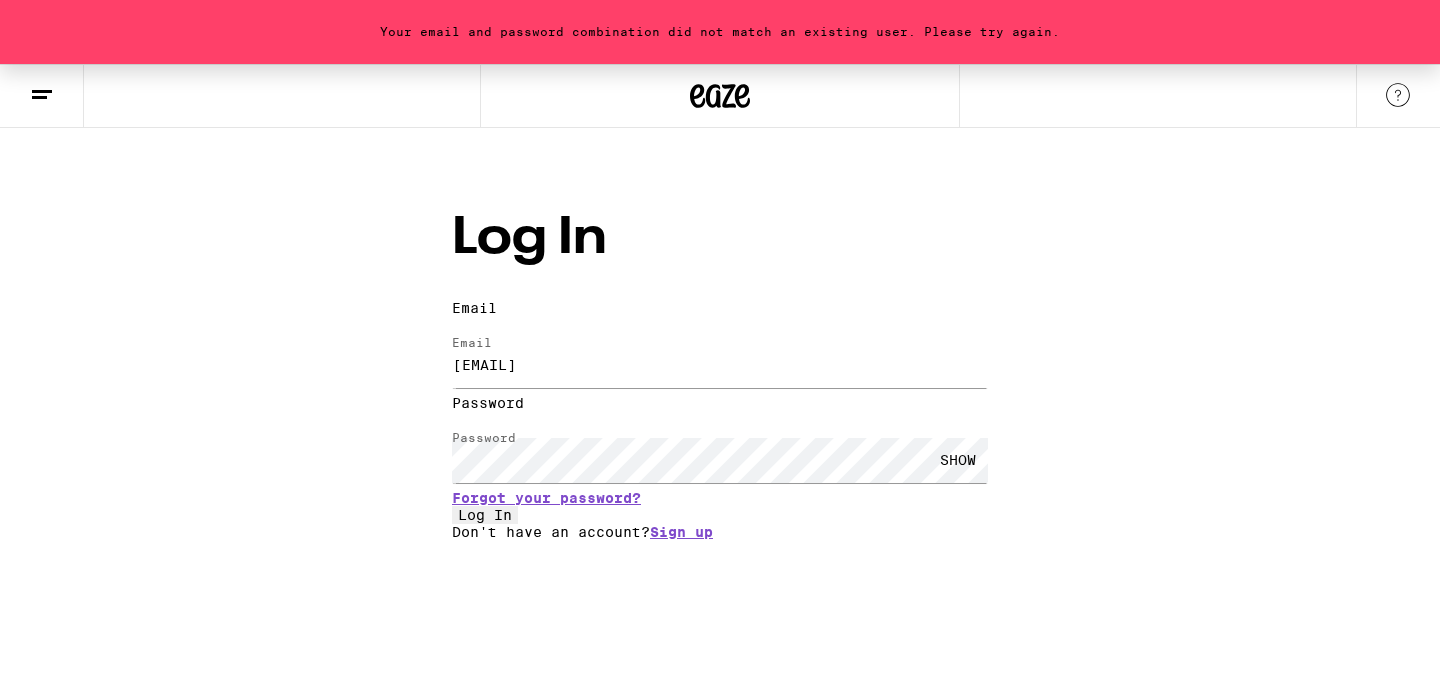 click on "Log In" at bounding box center [485, 515] 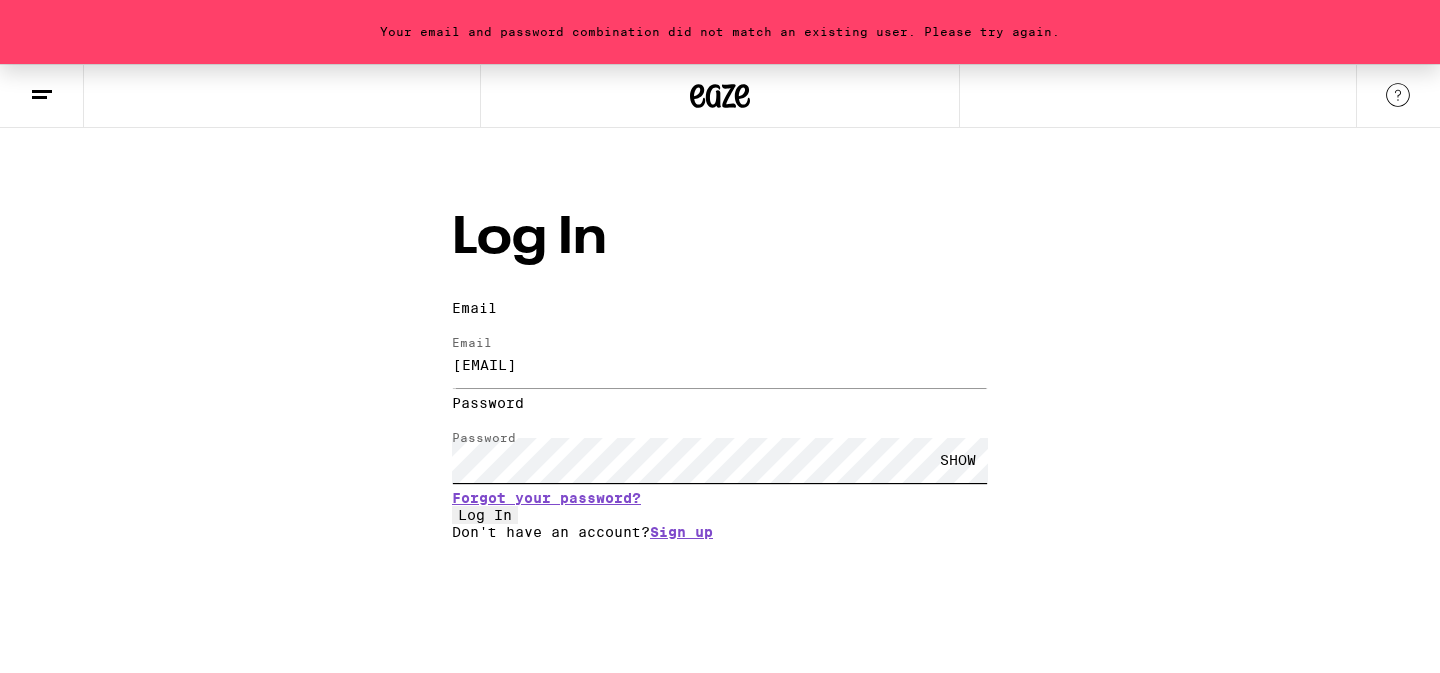 click on "Log In" at bounding box center (485, 515) 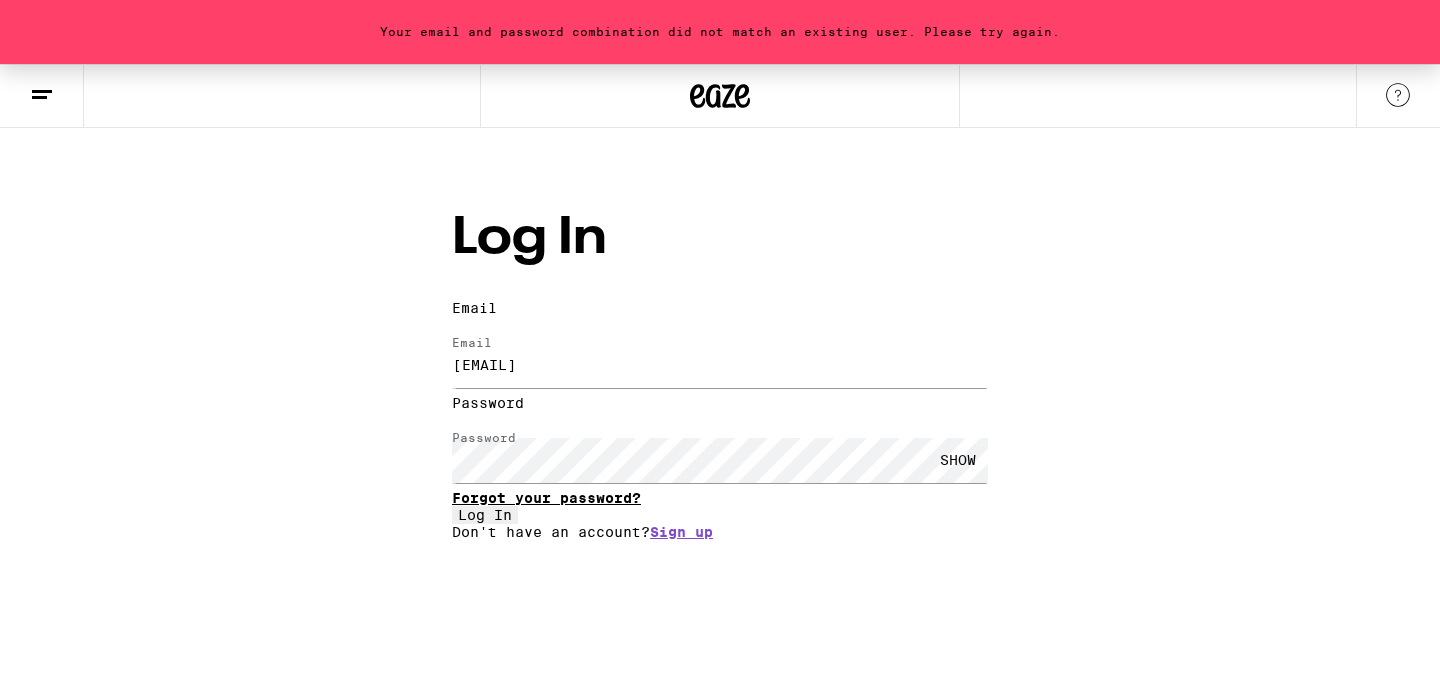 click on "Forgot your password?" at bounding box center [546, 498] 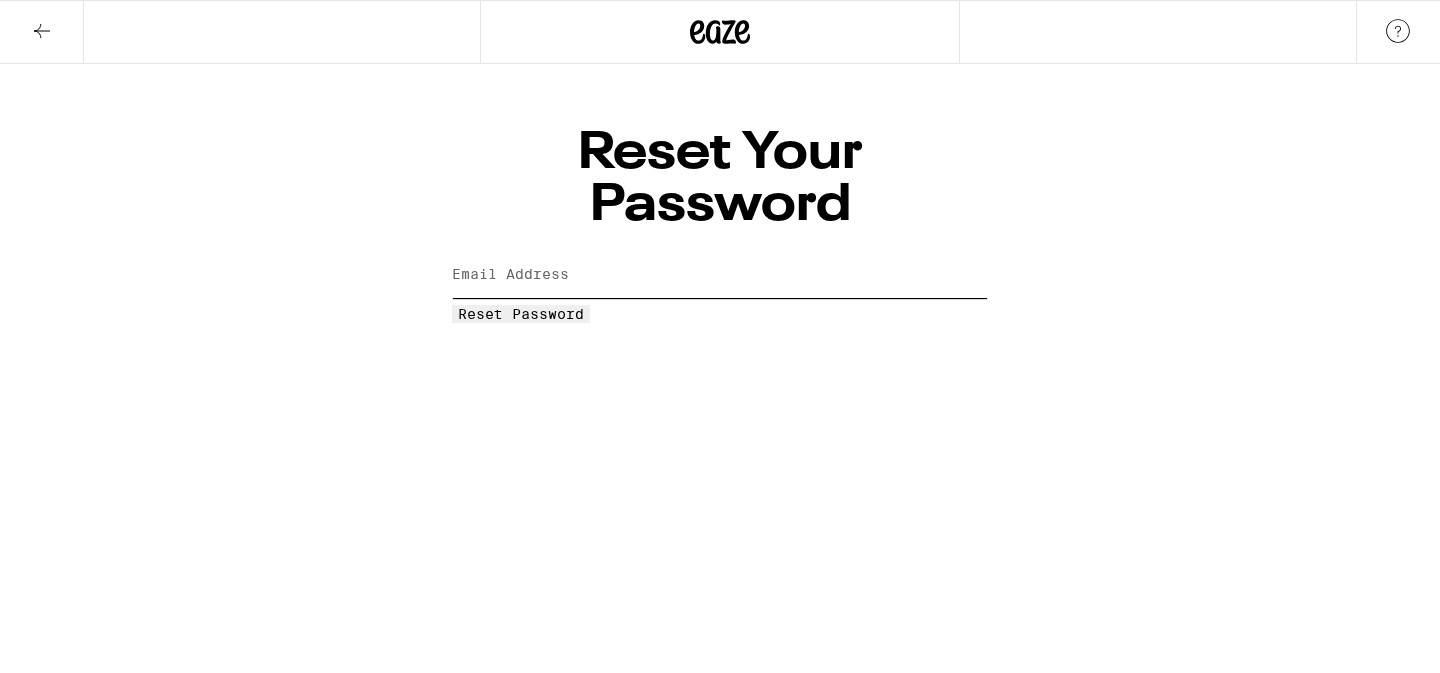 click on "Email Address" at bounding box center [720, 275] 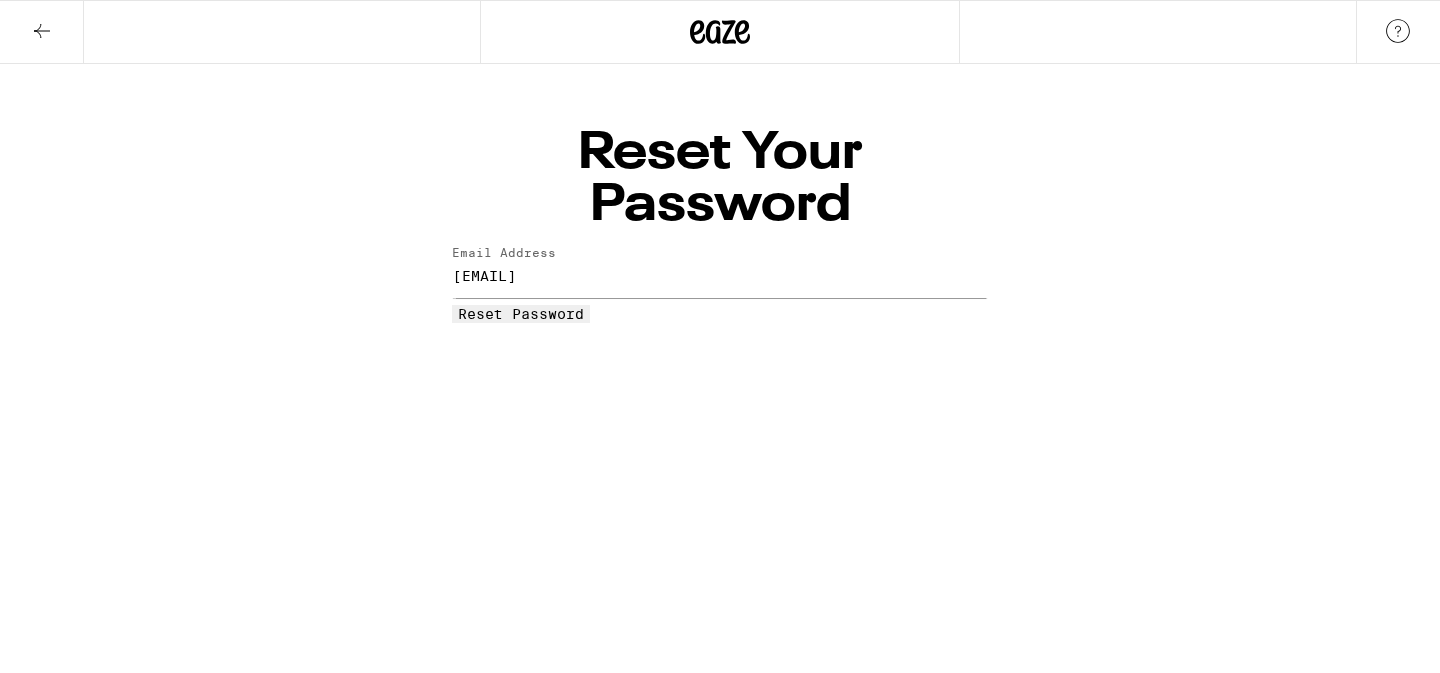 click on "Reset Password" at bounding box center [521, 314] 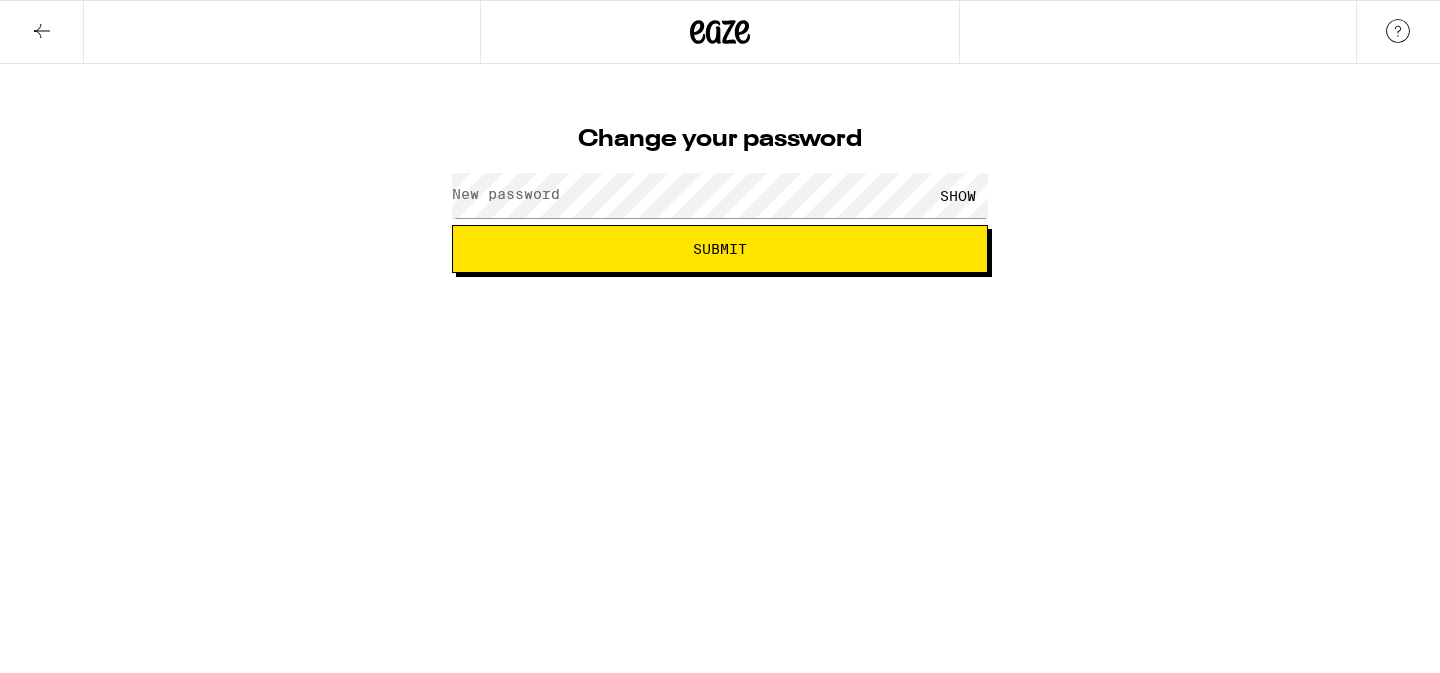 scroll, scrollTop: 0, scrollLeft: 0, axis: both 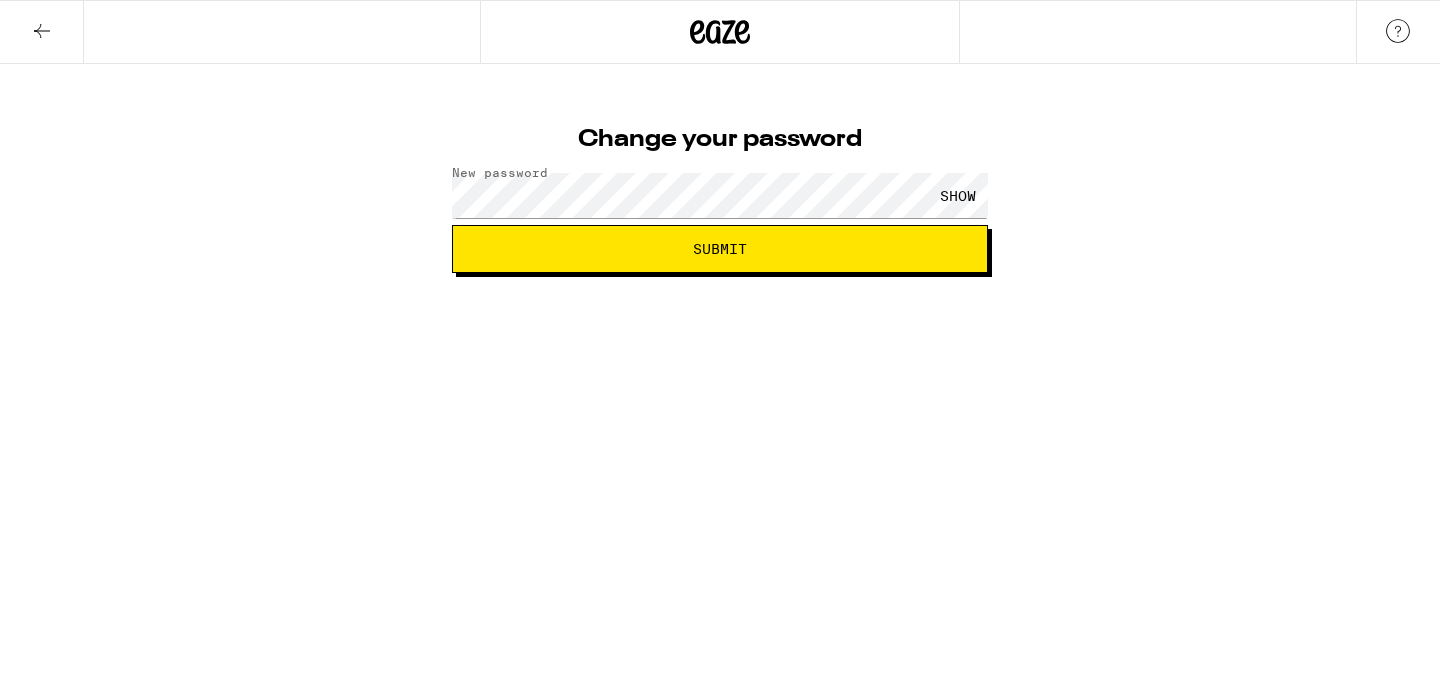 click on "SHOW" at bounding box center (958, 195) 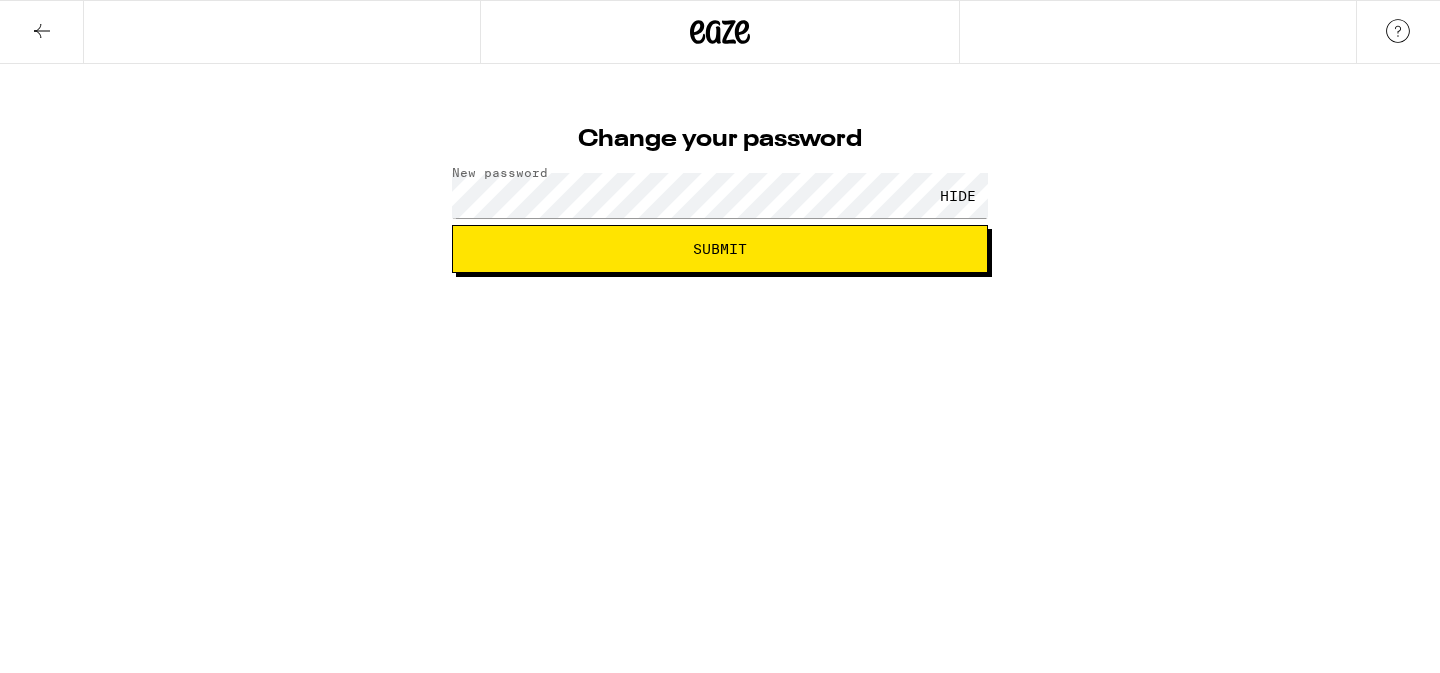 click on "Submit" at bounding box center (720, 249) 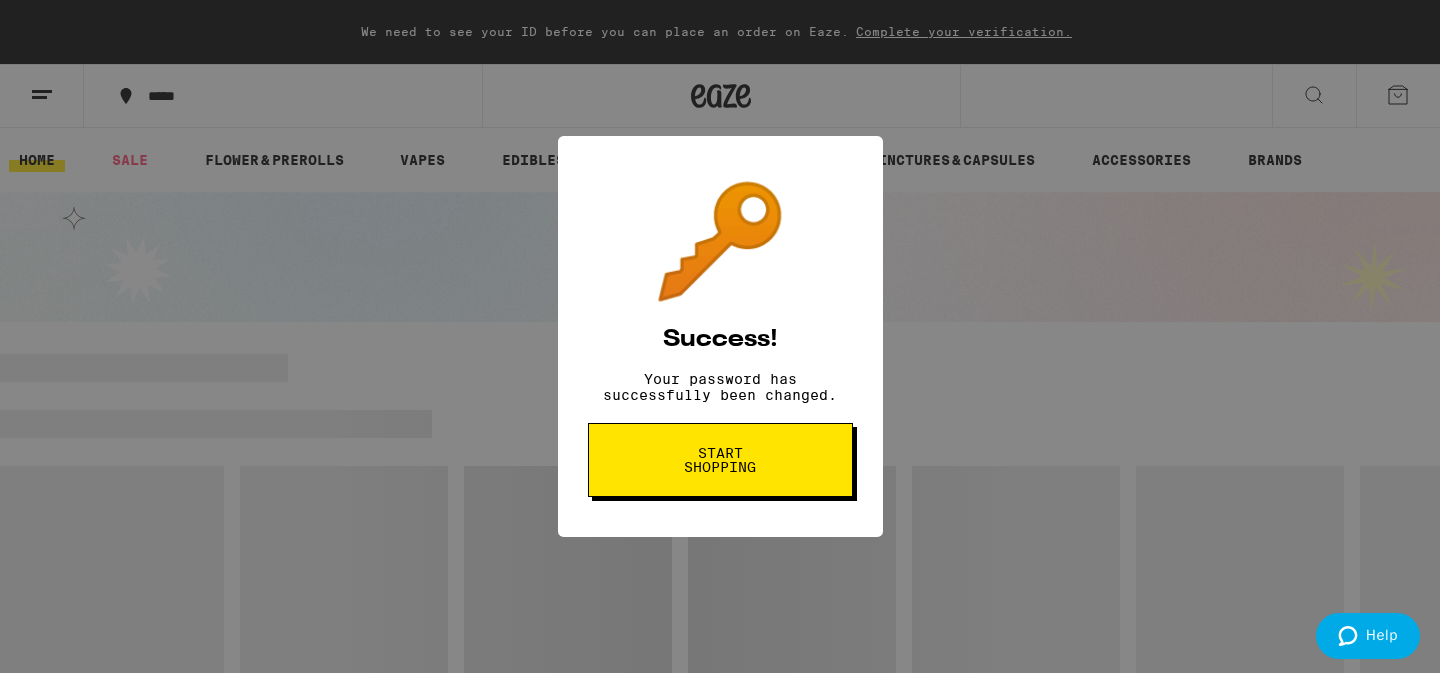click on "Start shopping" at bounding box center (720, 460) 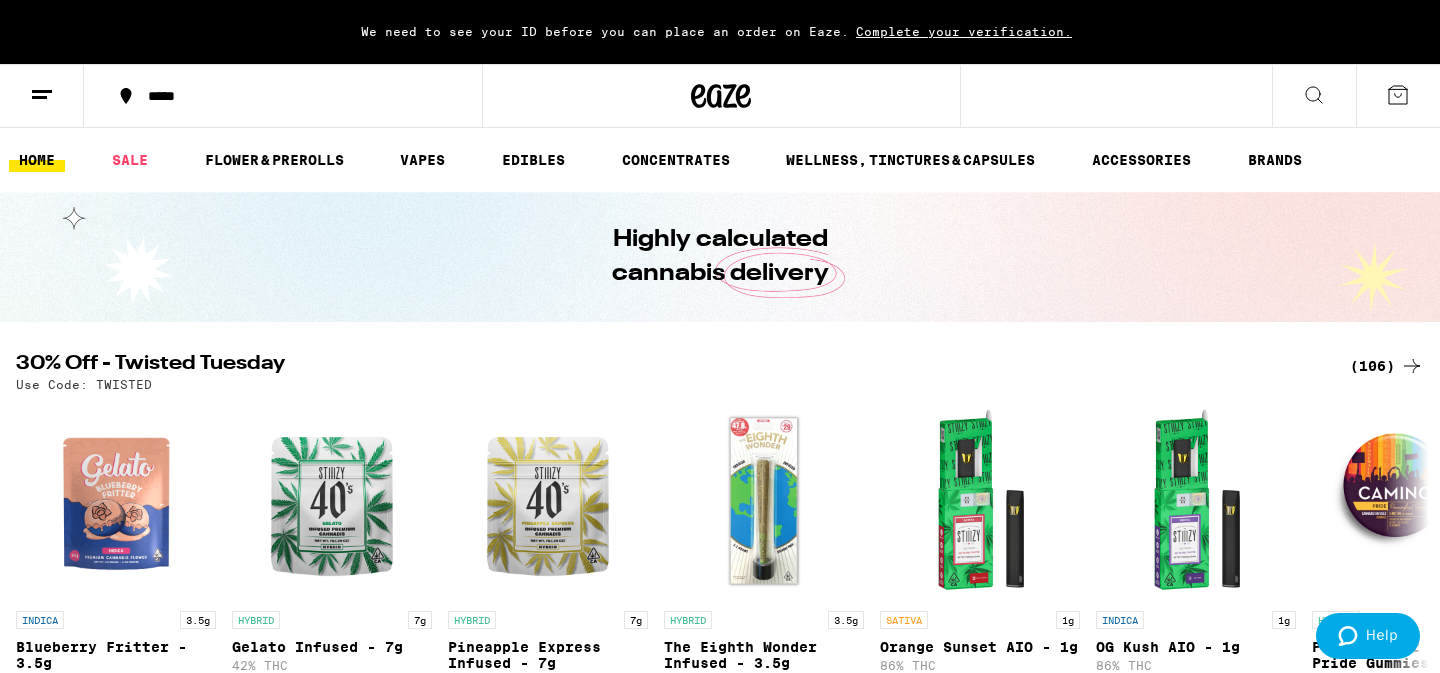scroll, scrollTop: 0, scrollLeft: 0, axis: both 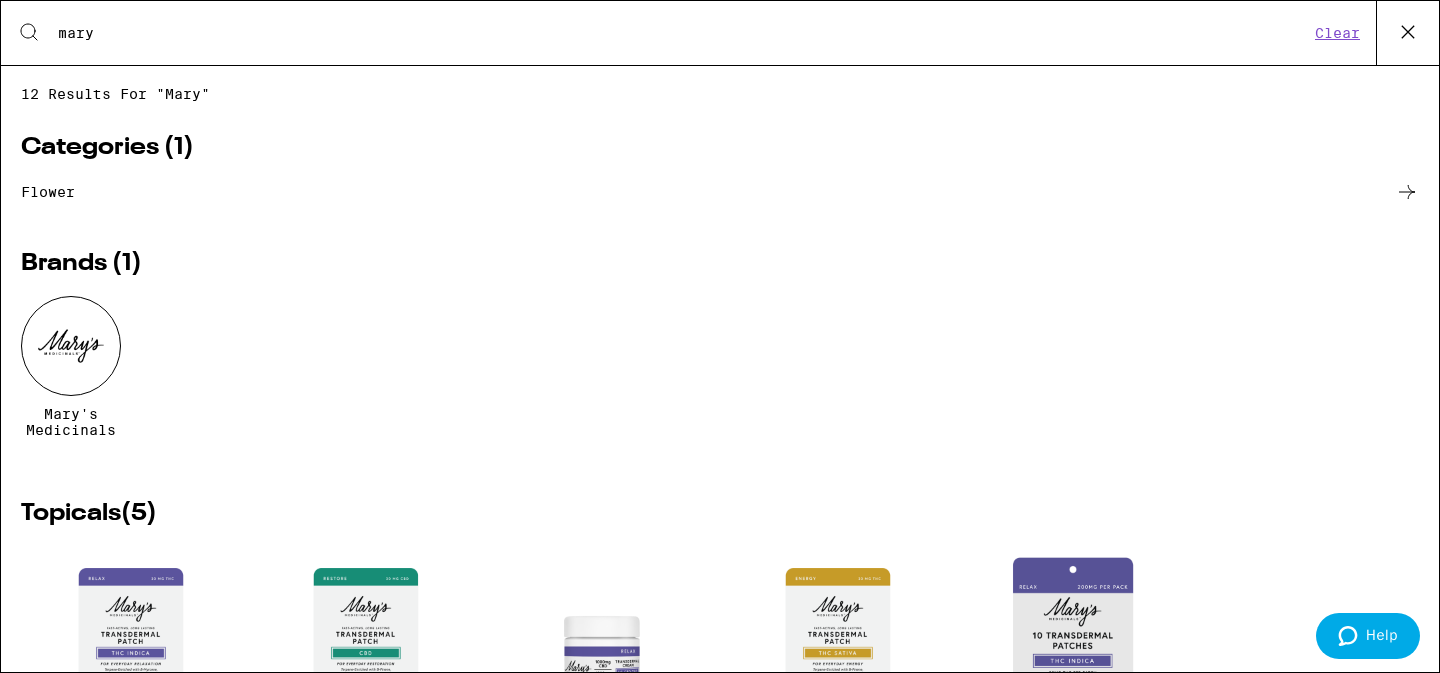 type on "mary" 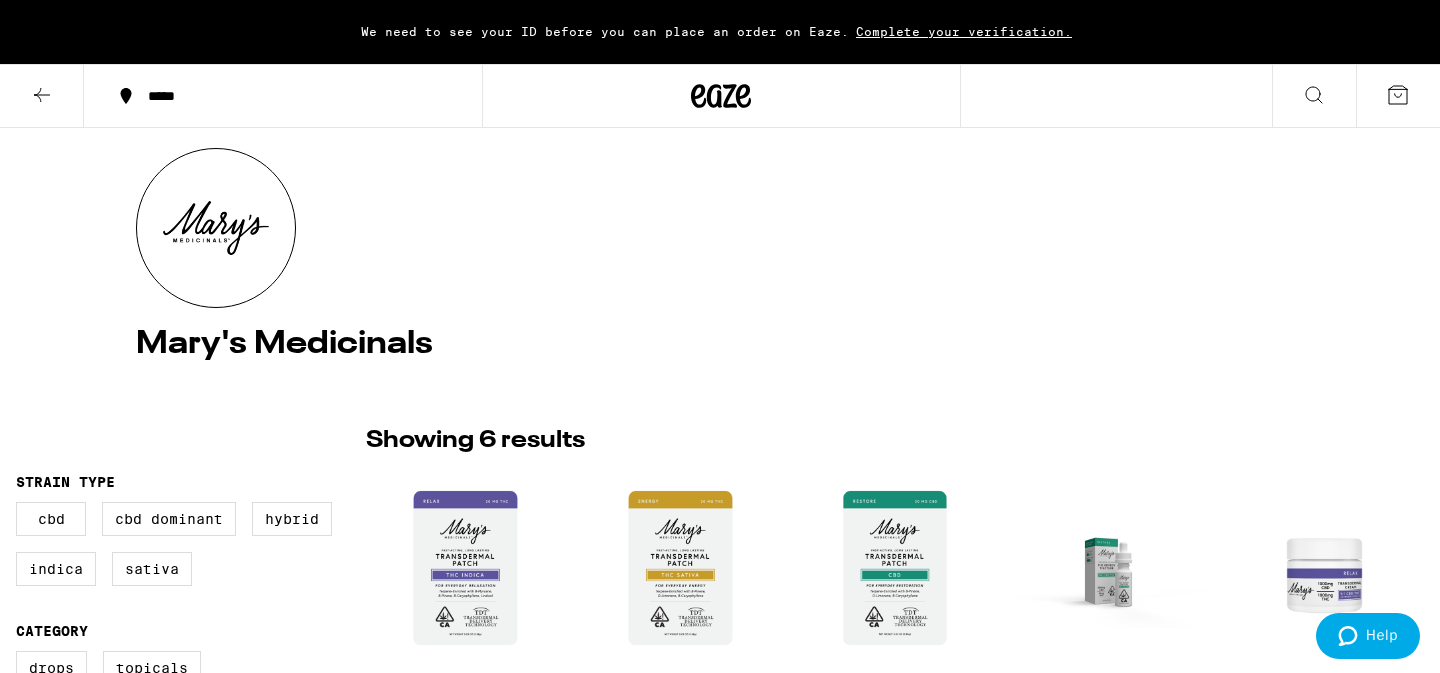 scroll, scrollTop: 193, scrollLeft: 0, axis: vertical 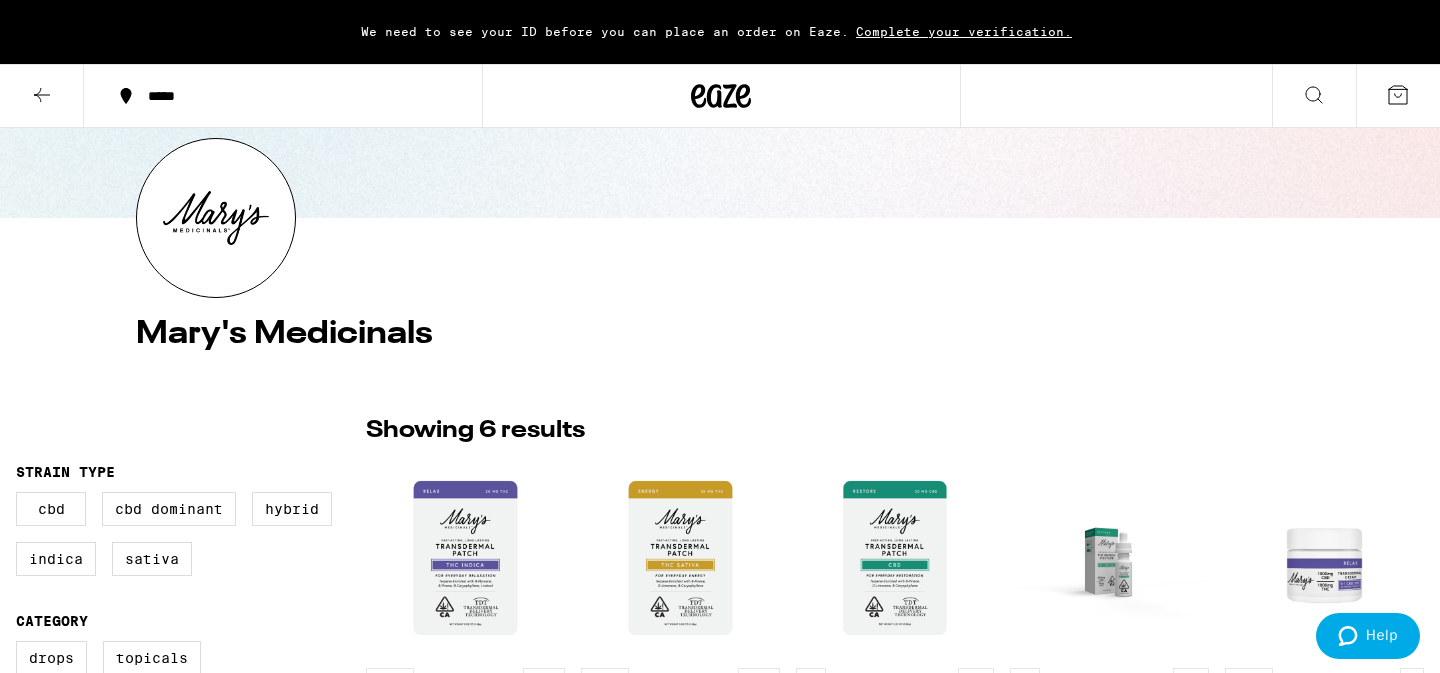 click on "*****" at bounding box center (283, 96) 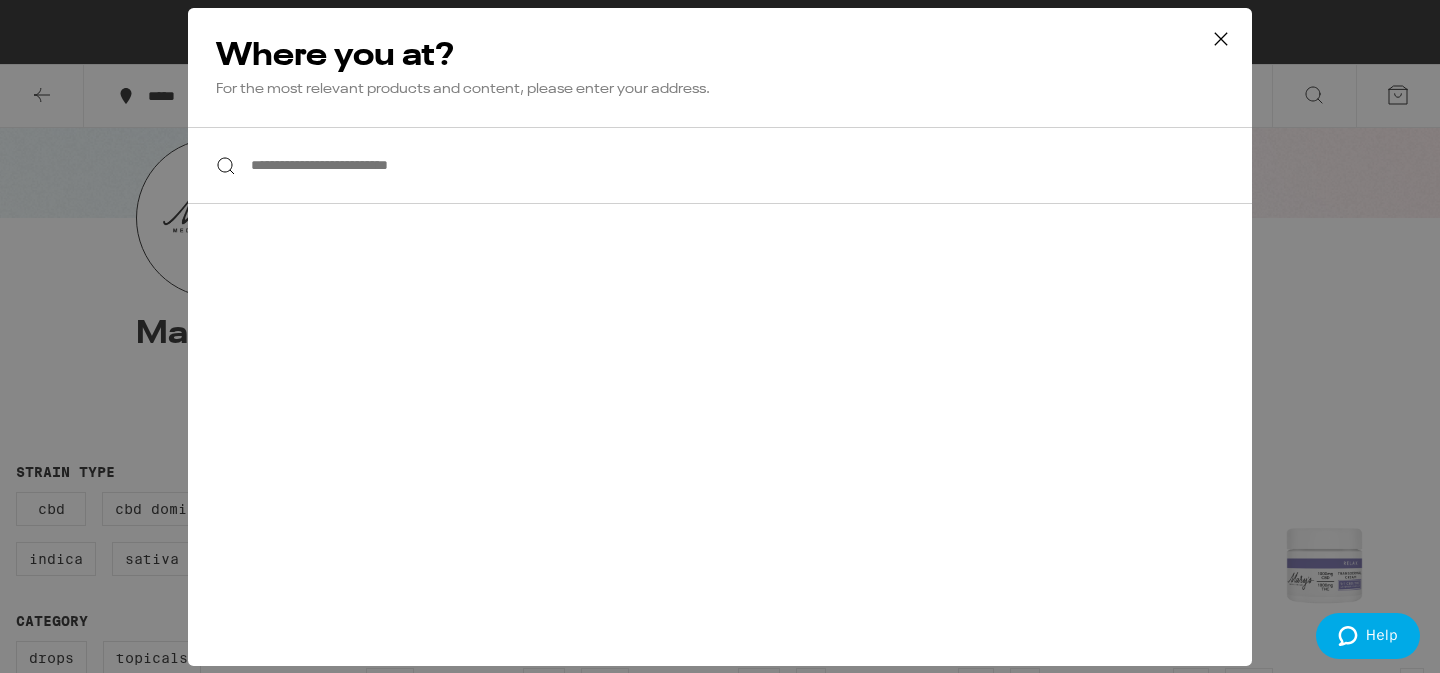 click 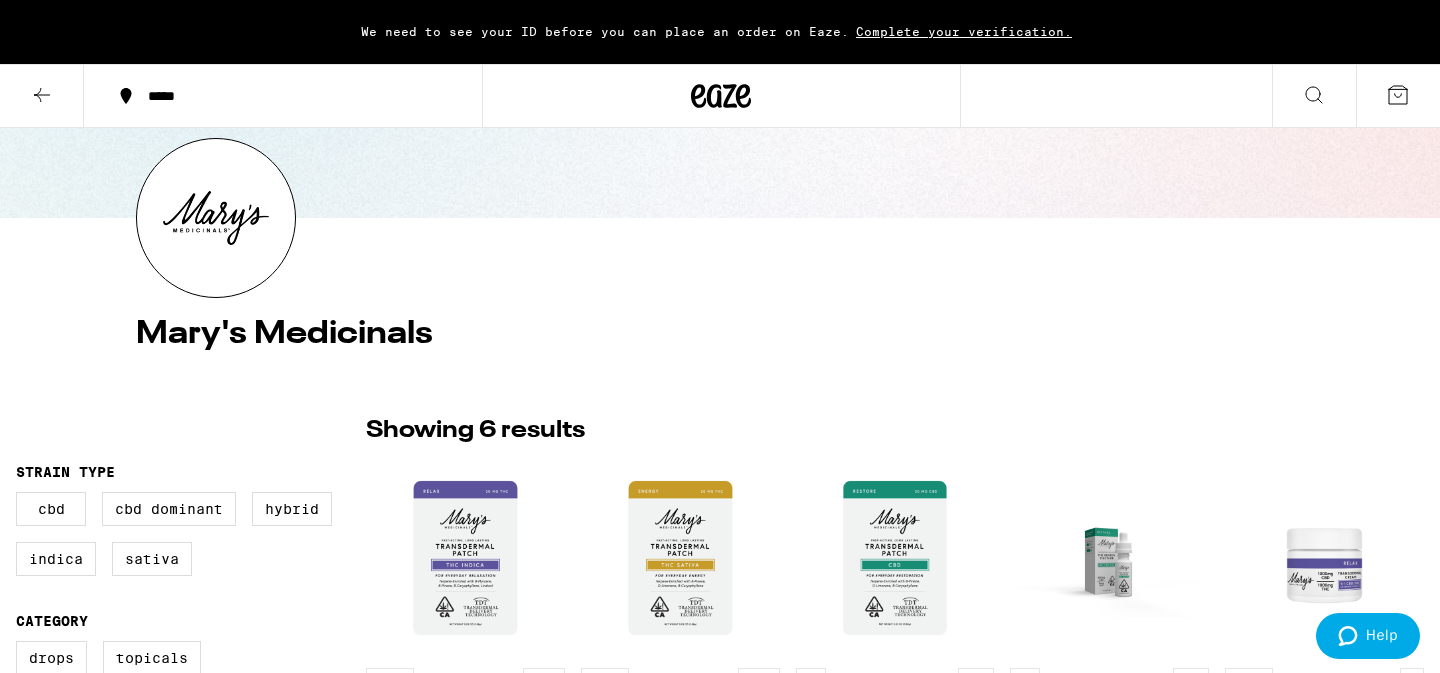 click 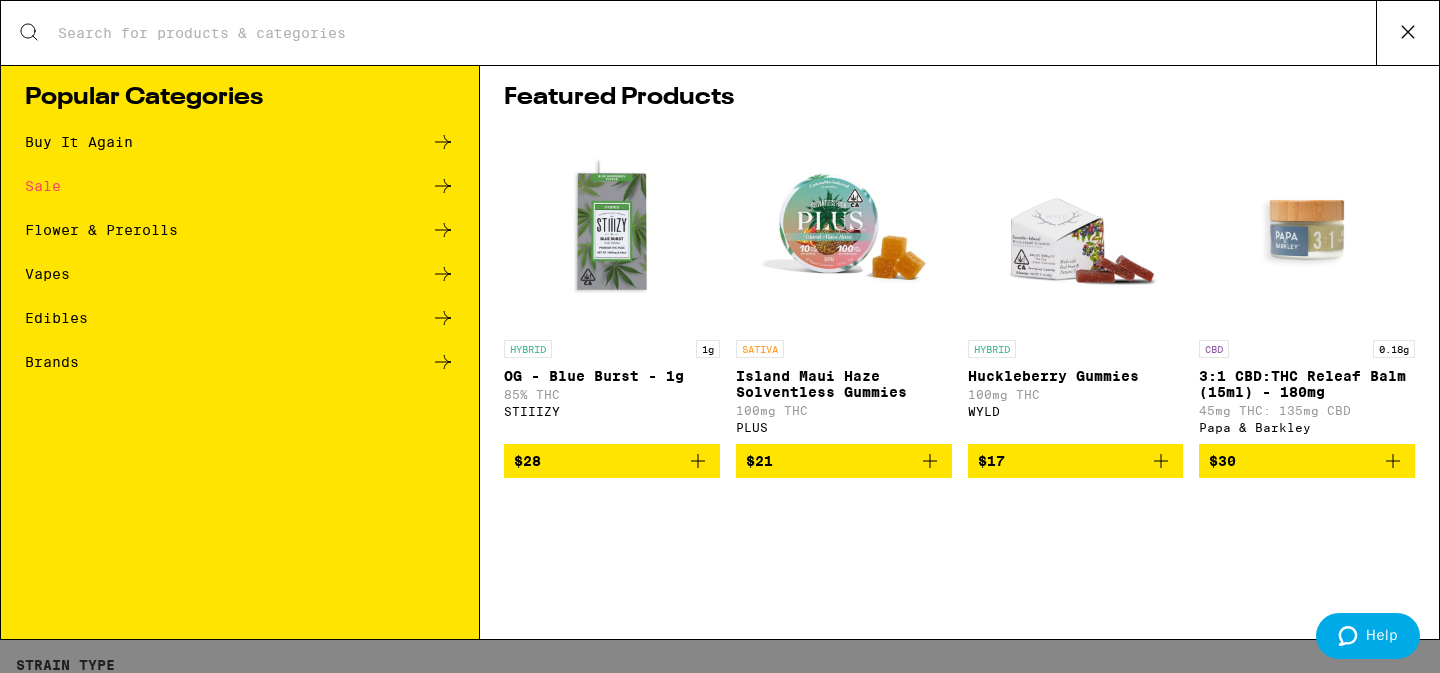 click on "Search for Products" at bounding box center [716, 33] 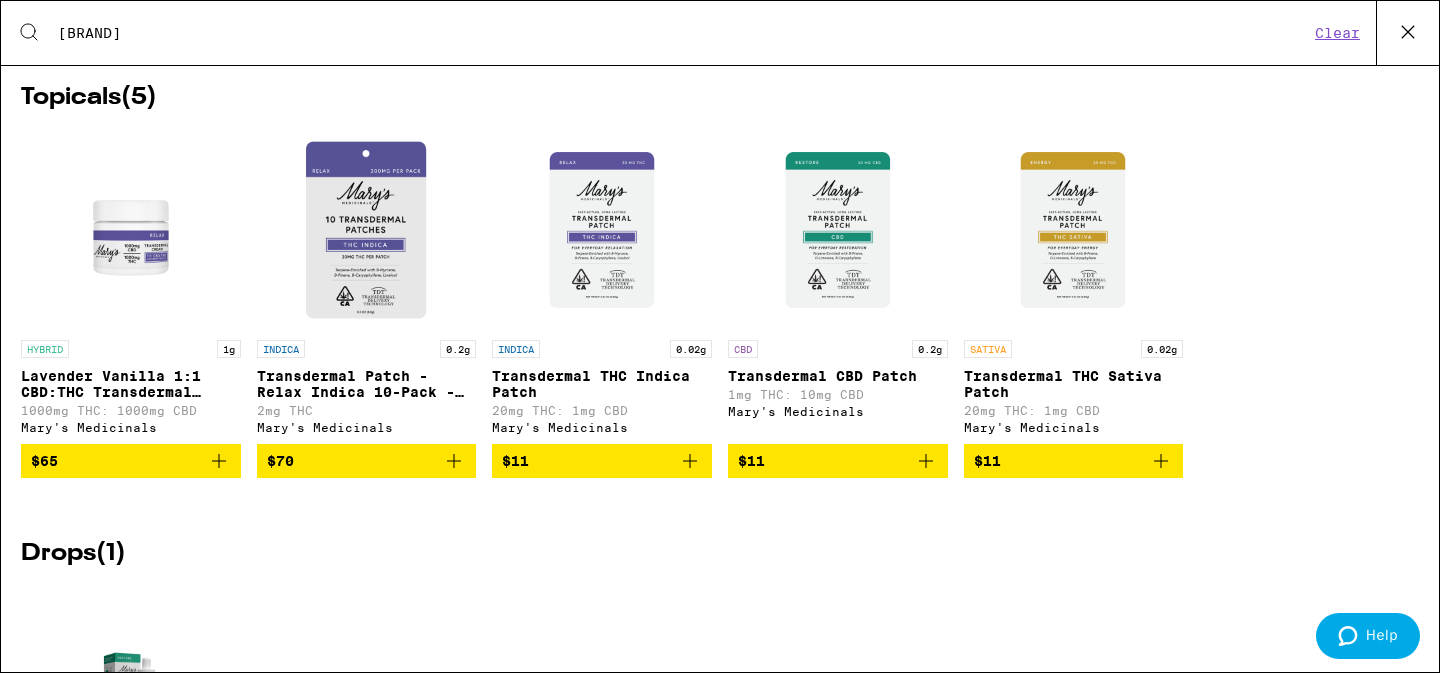 scroll, scrollTop: 297, scrollLeft: 0, axis: vertical 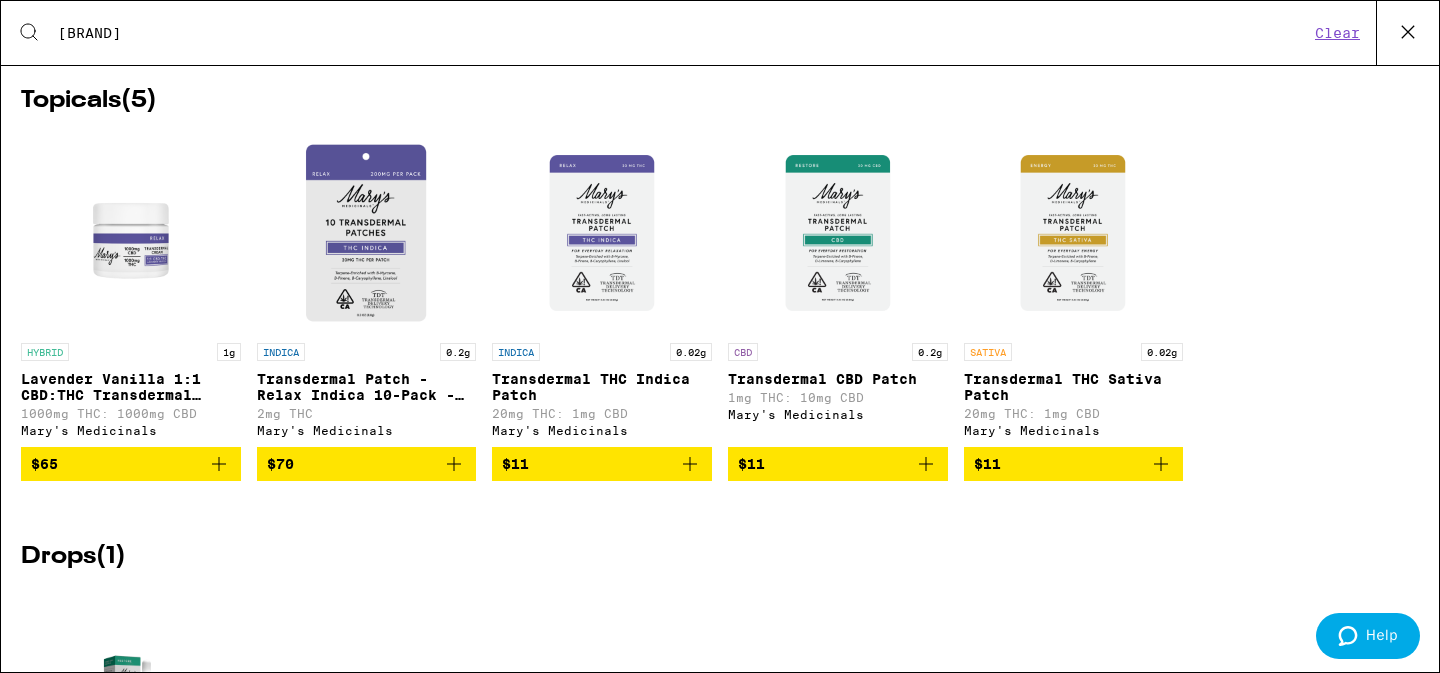 type on "[BRAND]" 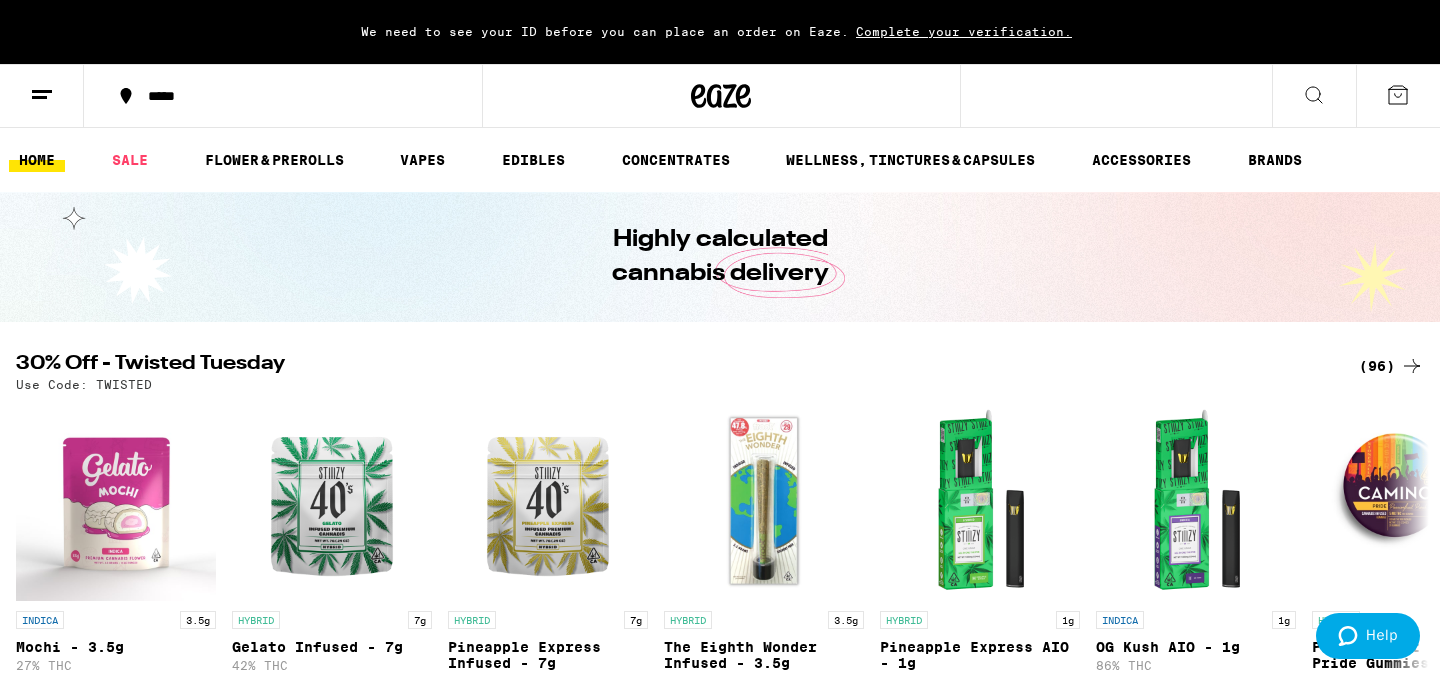 scroll, scrollTop: 0, scrollLeft: 0, axis: both 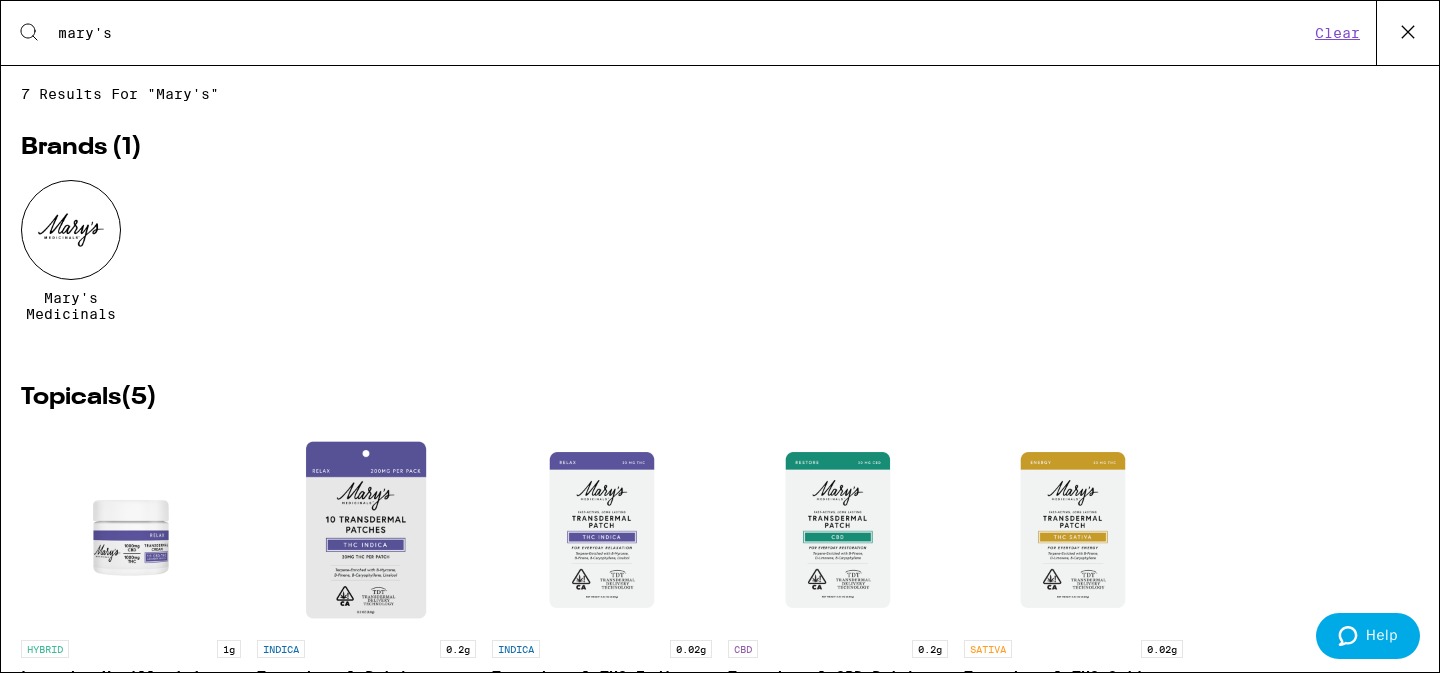 type on "mary's" 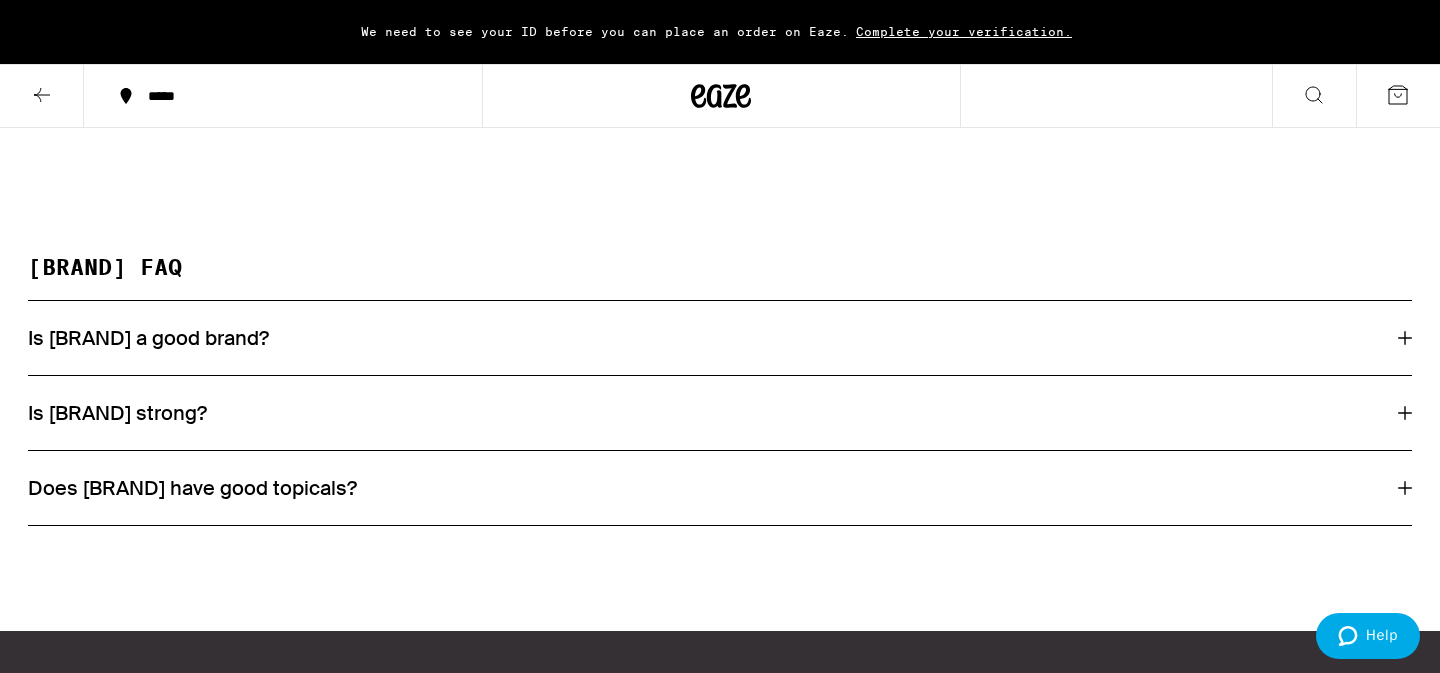 scroll, scrollTop: 1312, scrollLeft: 0, axis: vertical 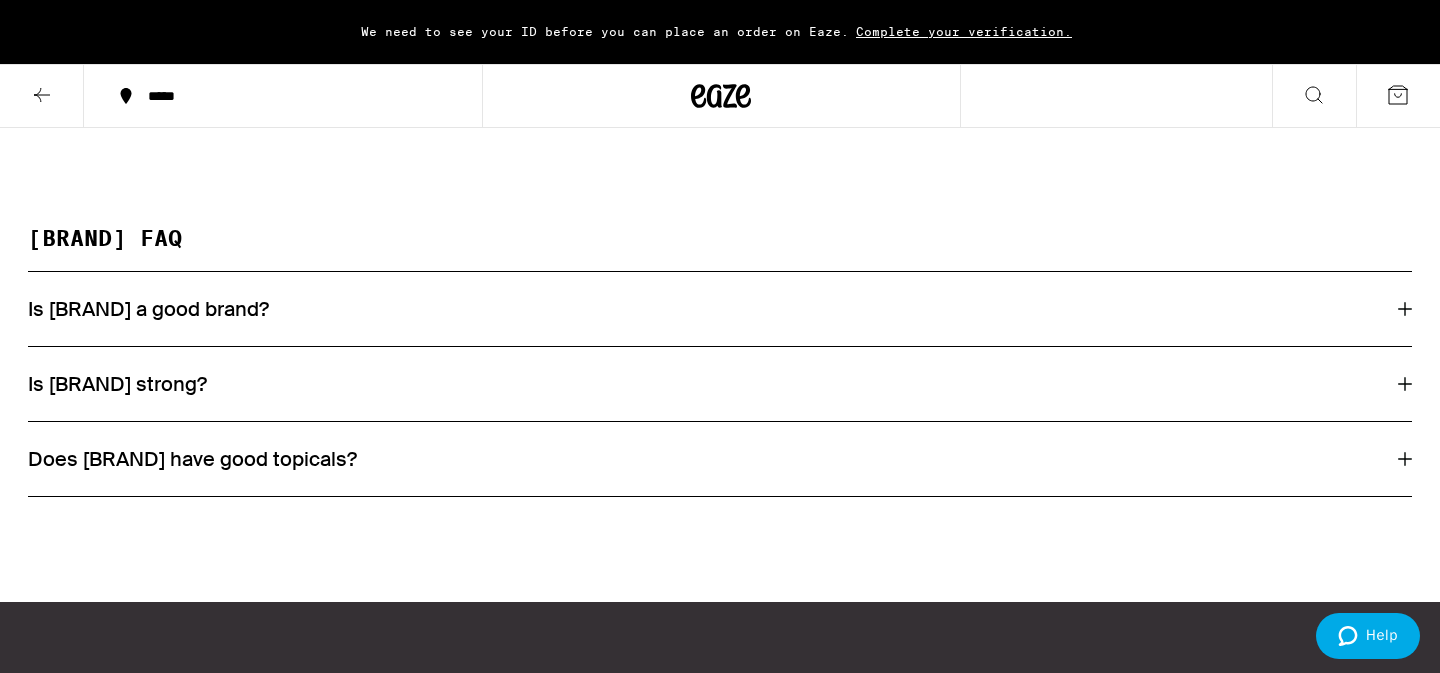 click on "Is [BRAND] a good brand?" at bounding box center [720, 309] 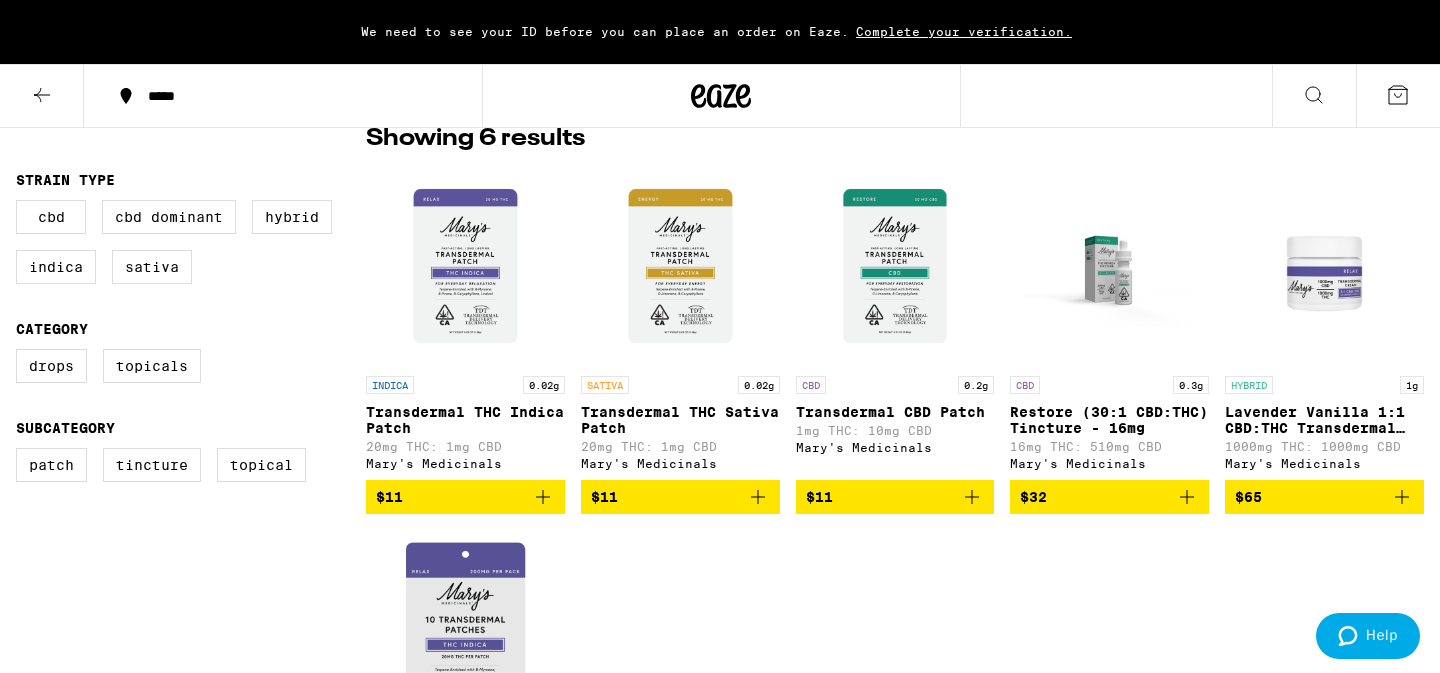 scroll, scrollTop: 483, scrollLeft: 0, axis: vertical 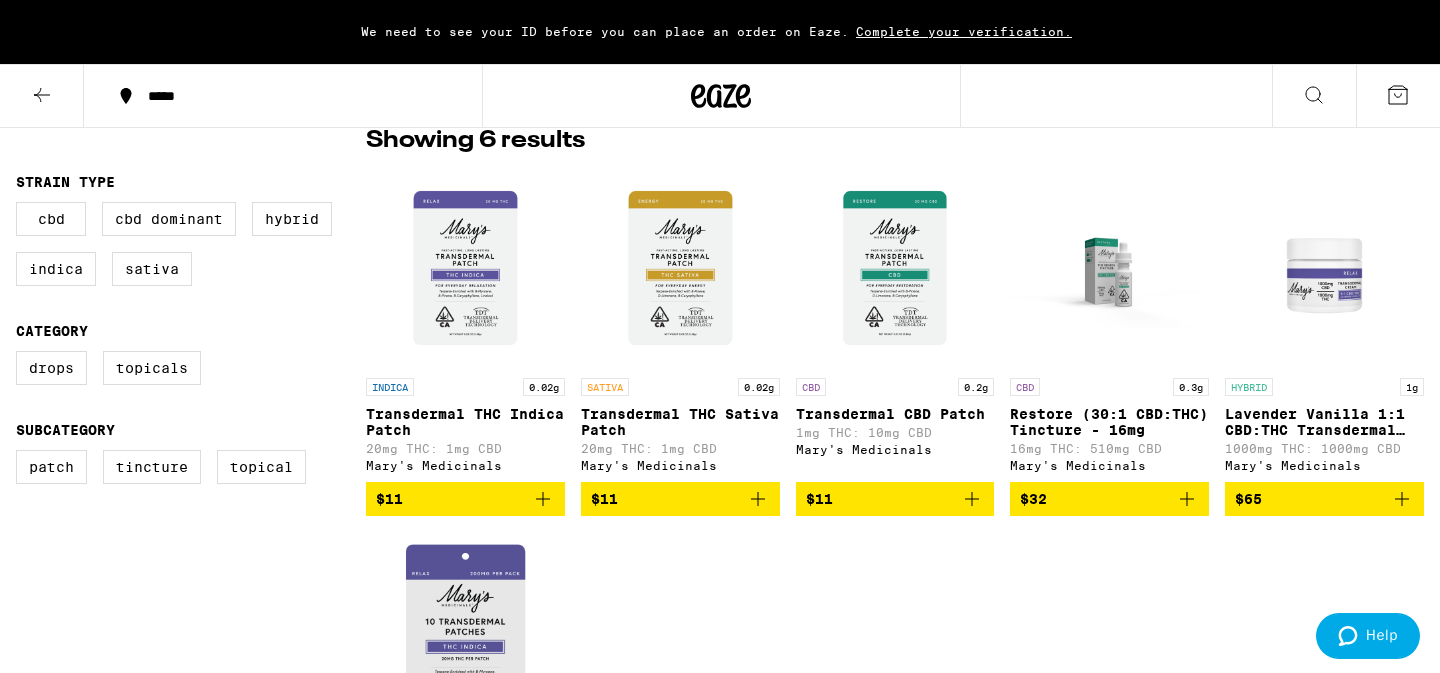 click at bounding box center [1324, 268] 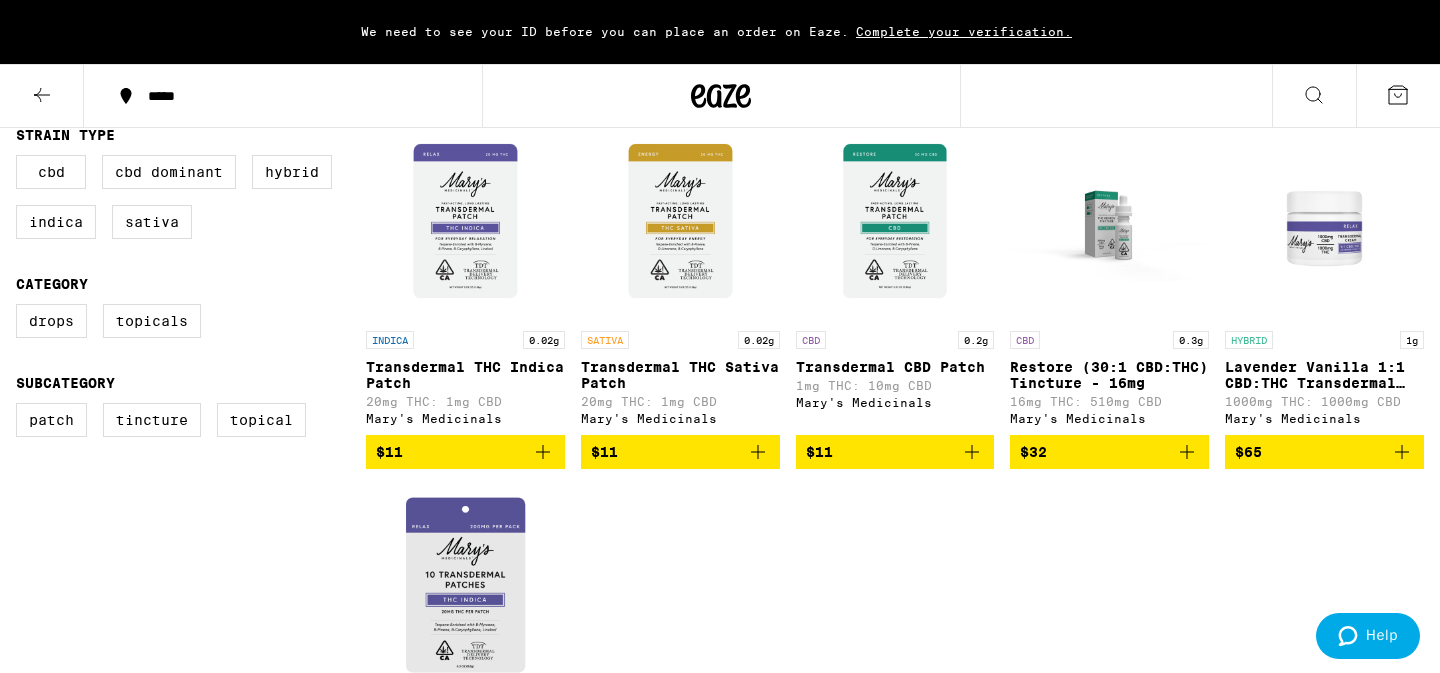 scroll, scrollTop: 533, scrollLeft: 0, axis: vertical 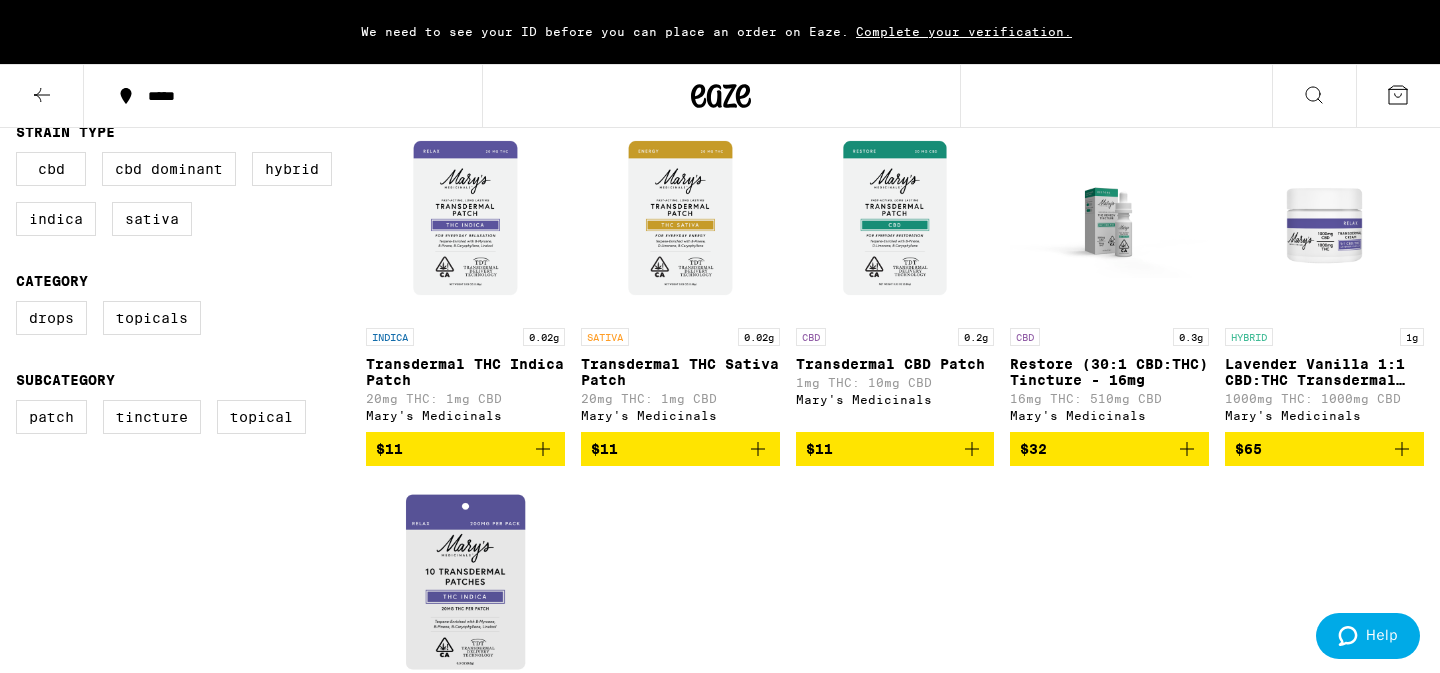 click 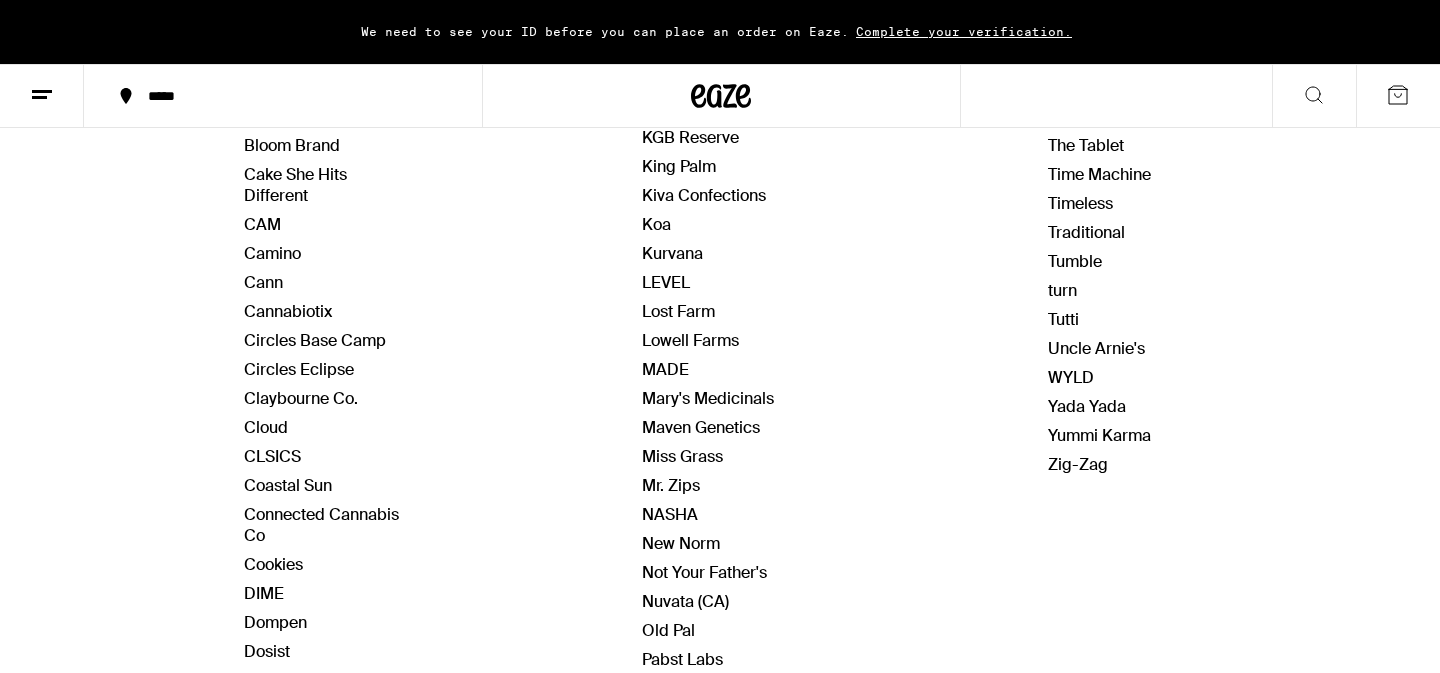 scroll, scrollTop: 0, scrollLeft: 0, axis: both 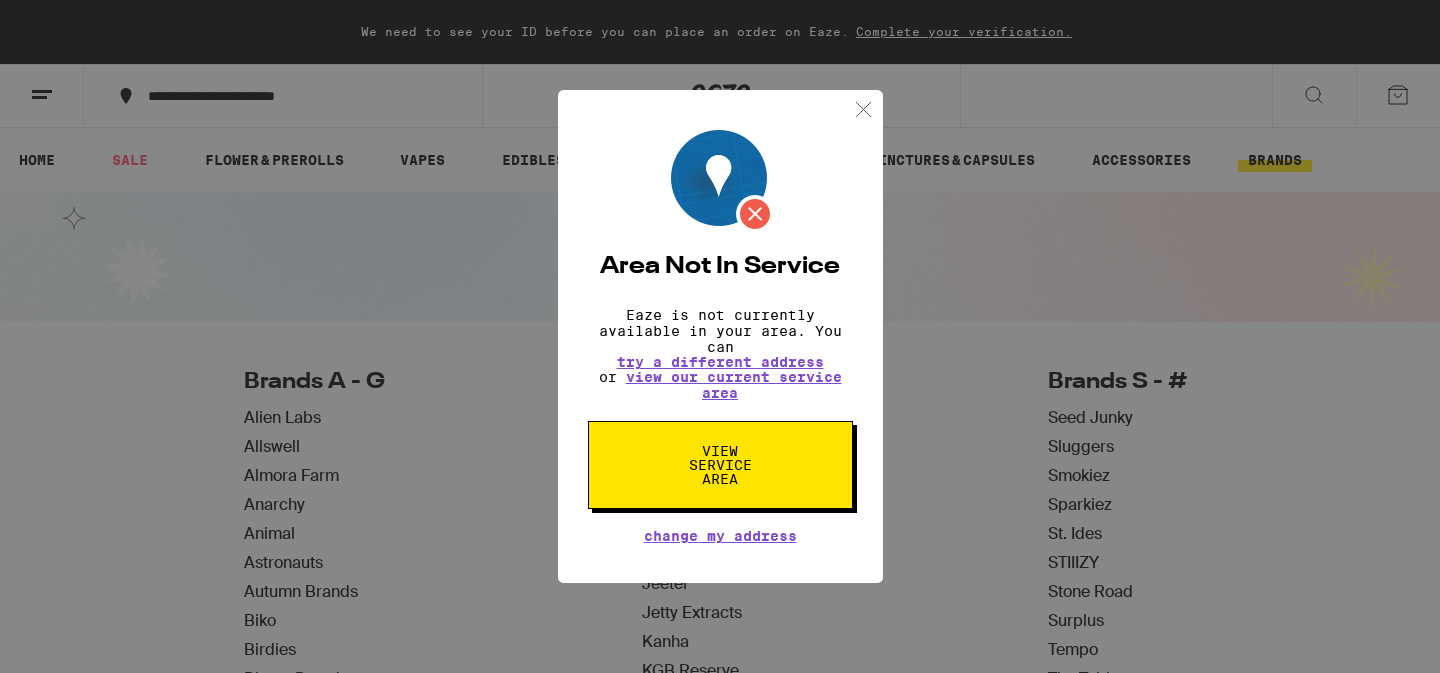 click on "try a different address" at bounding box center (720, 362) 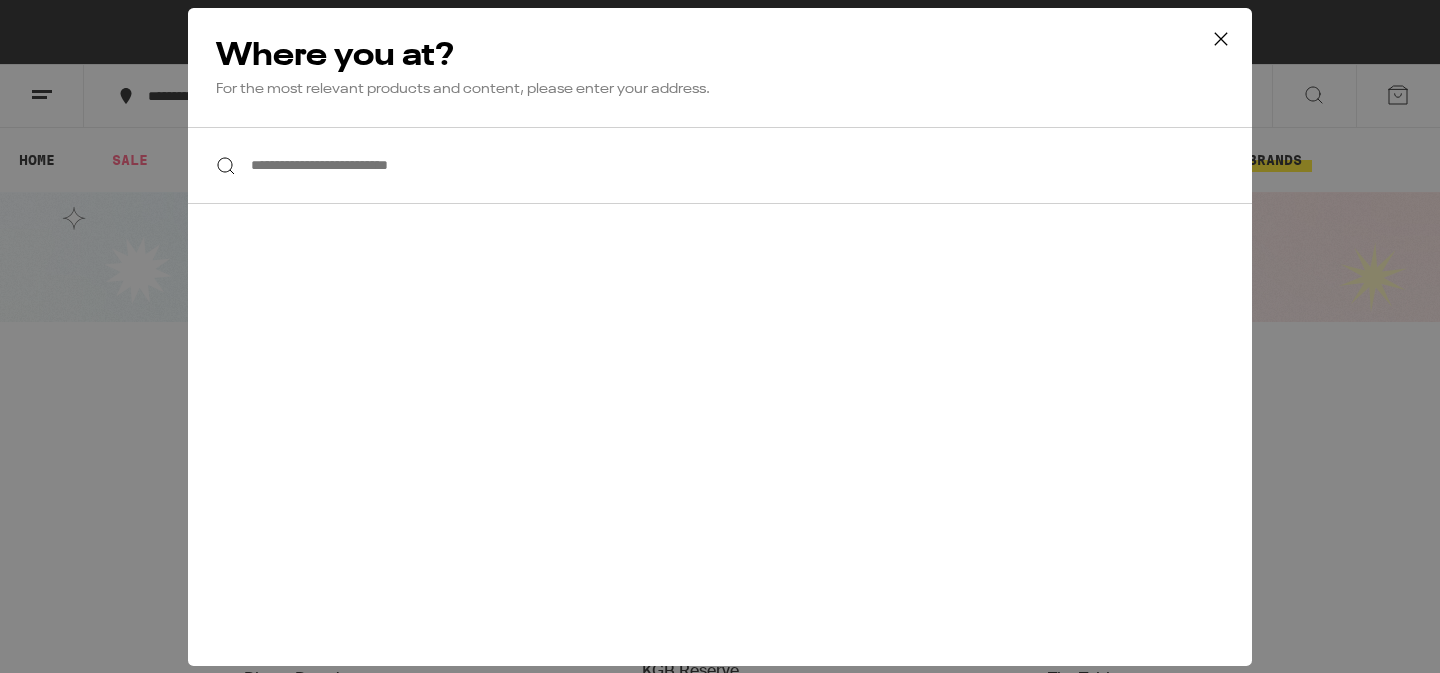 click on "**********" at bounding box center (720, 165) 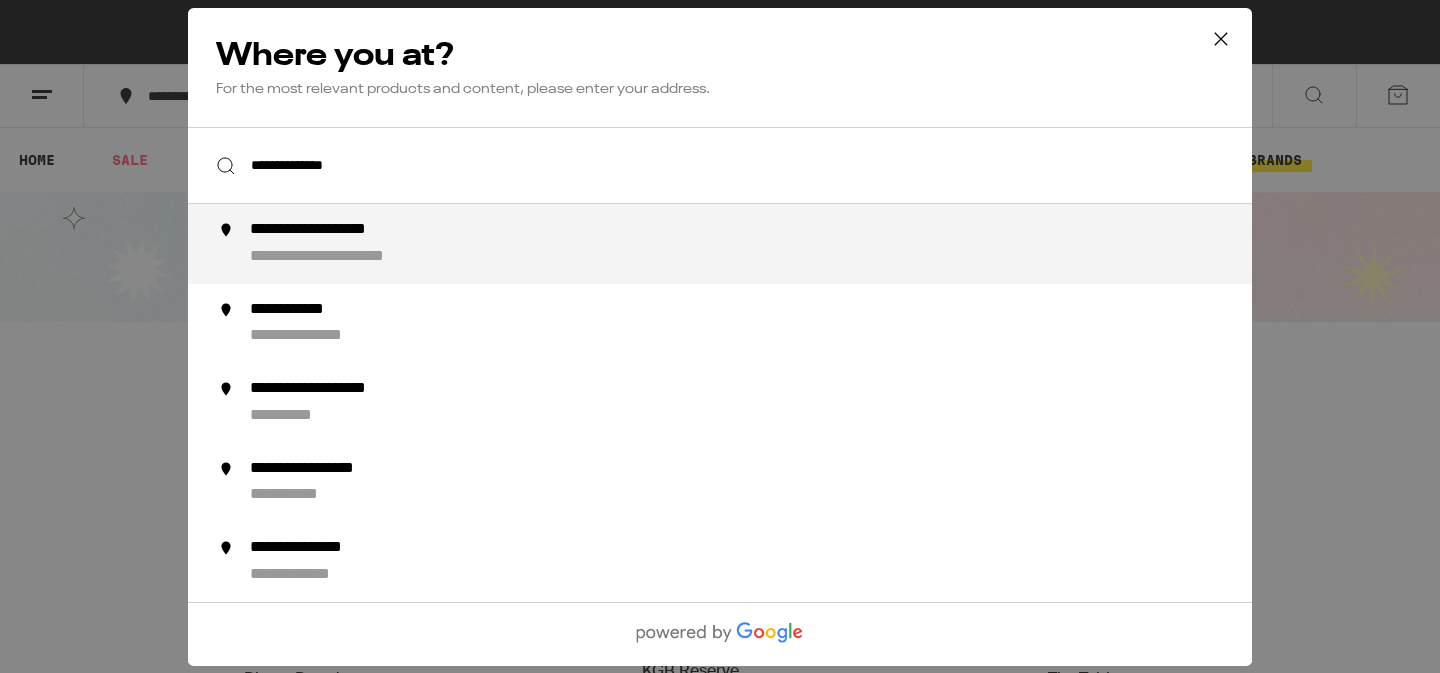 click on "**********" at bounding box center (760, 244) 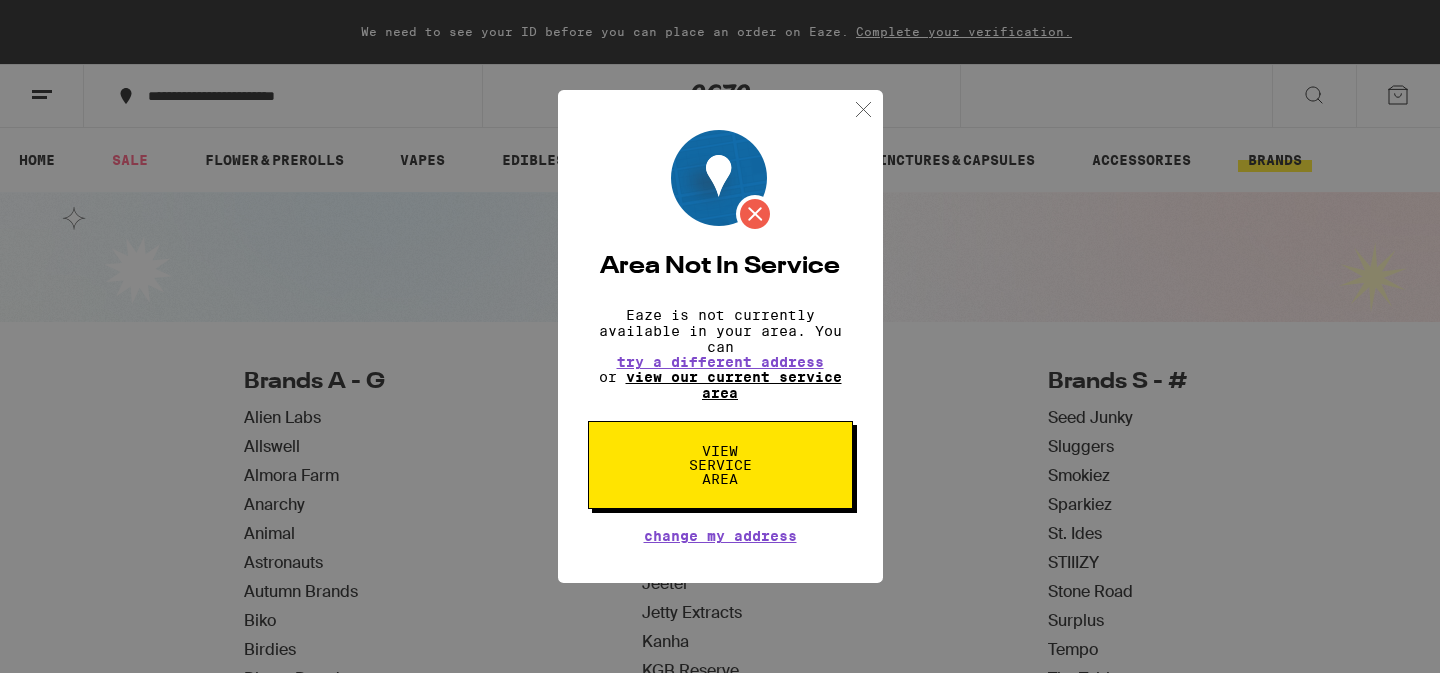 click on "view our current service area" at bounding box center [734, 385] 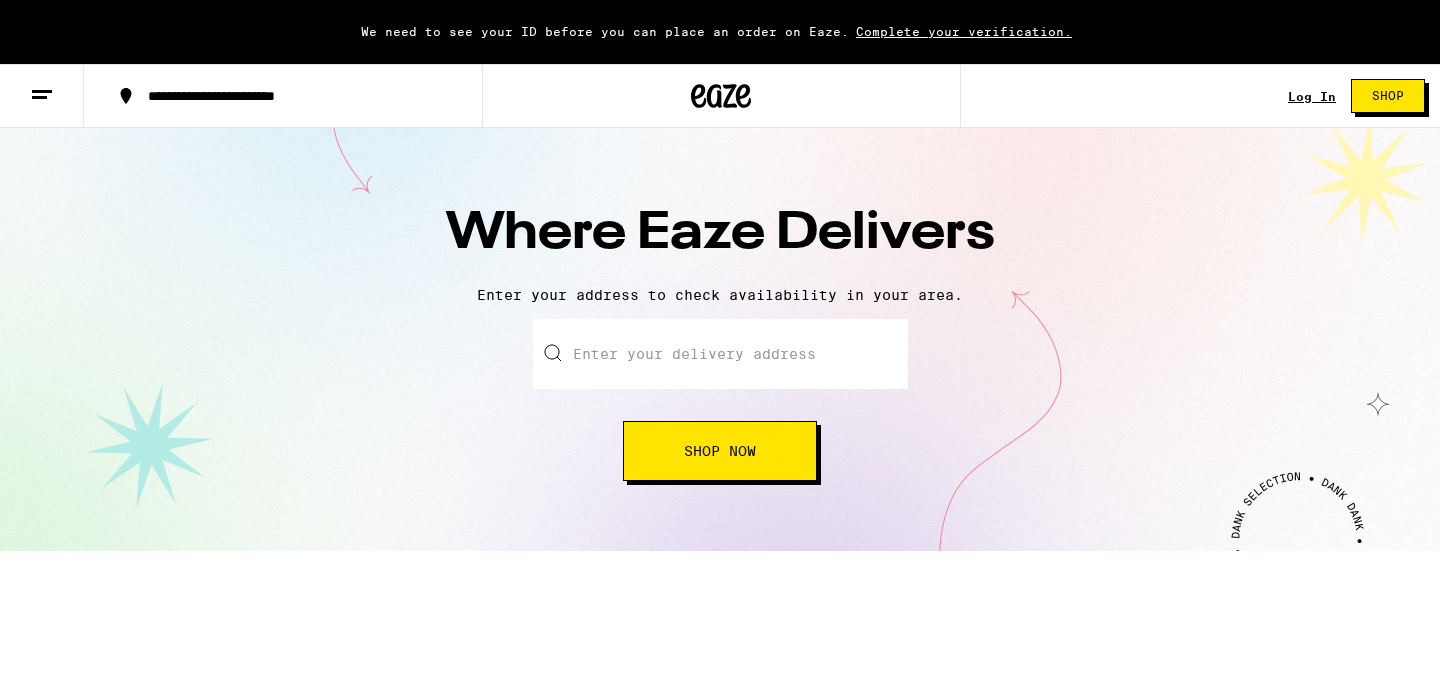 click at bounding box center [720, 354] 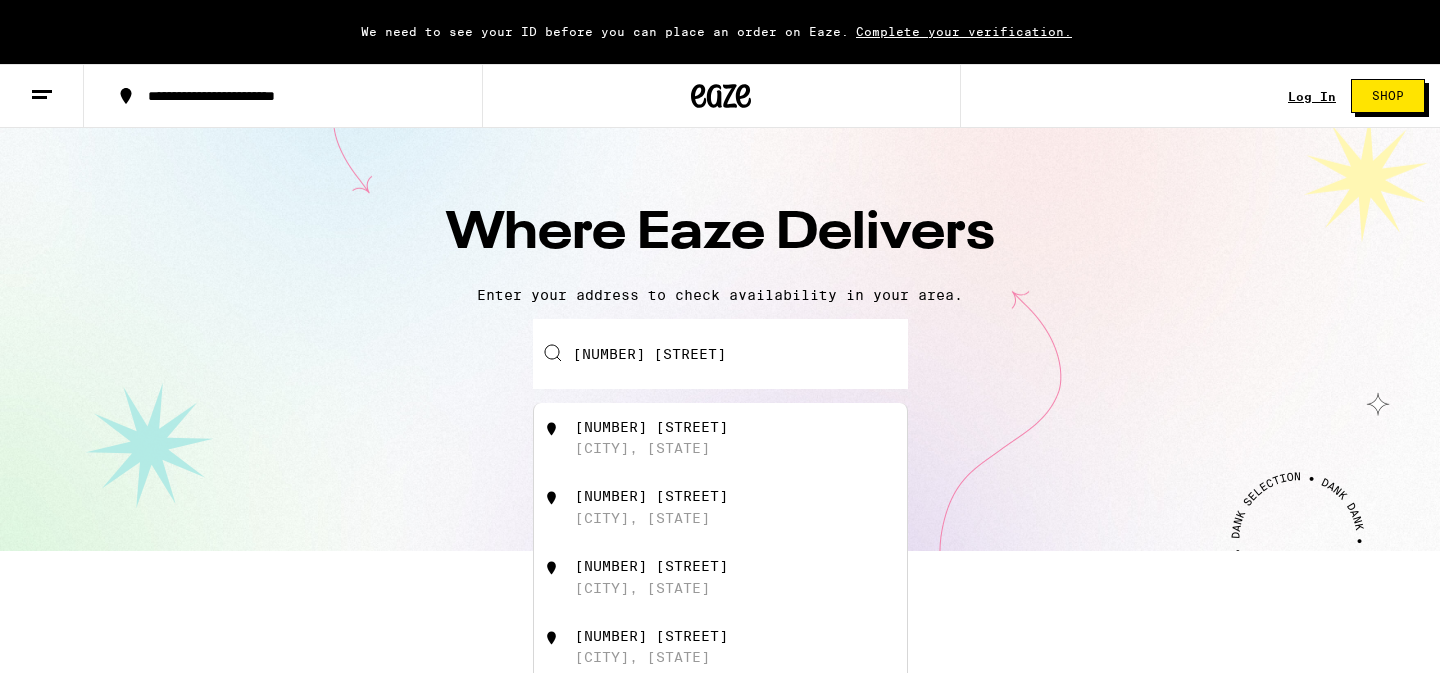 click on "[NUMBER] [STREET] [CITY], [STATE]" at bounding box center (753, 507) 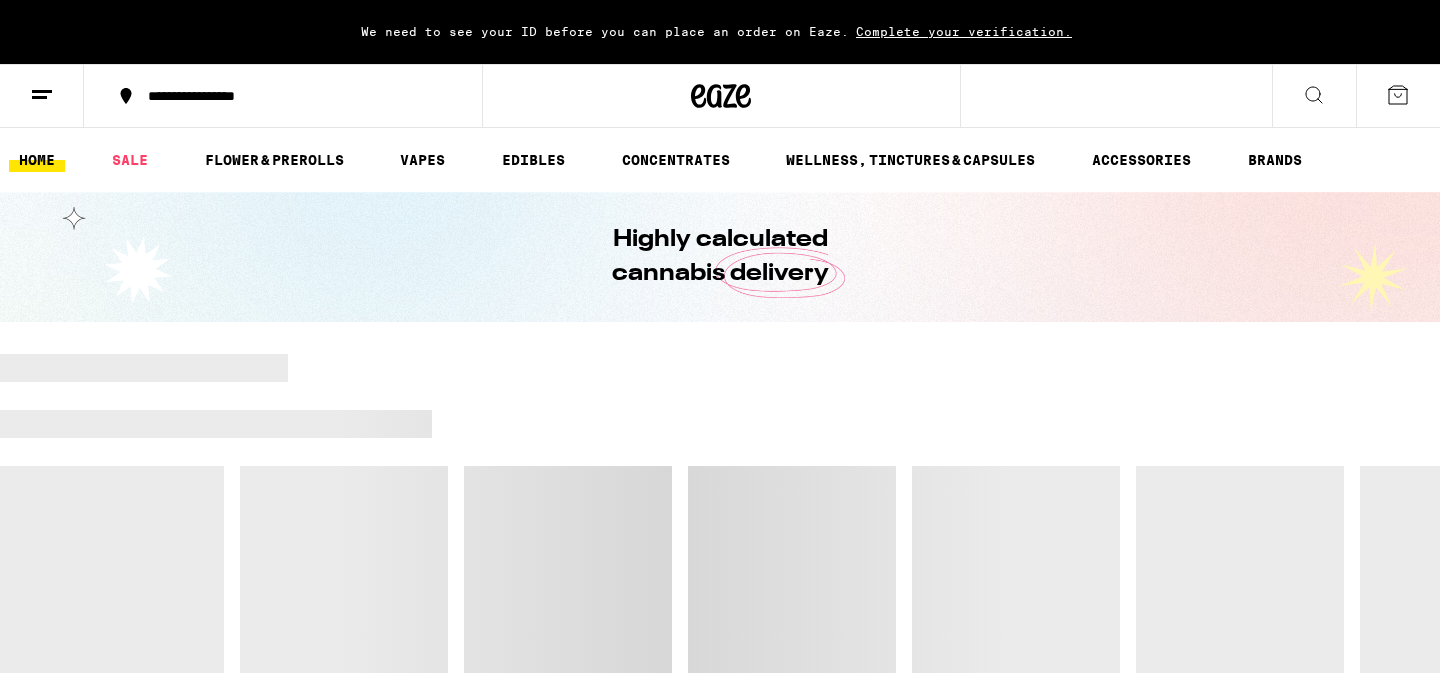 scroll, scrollTop: 0, scrollLeft: 0, axis: both 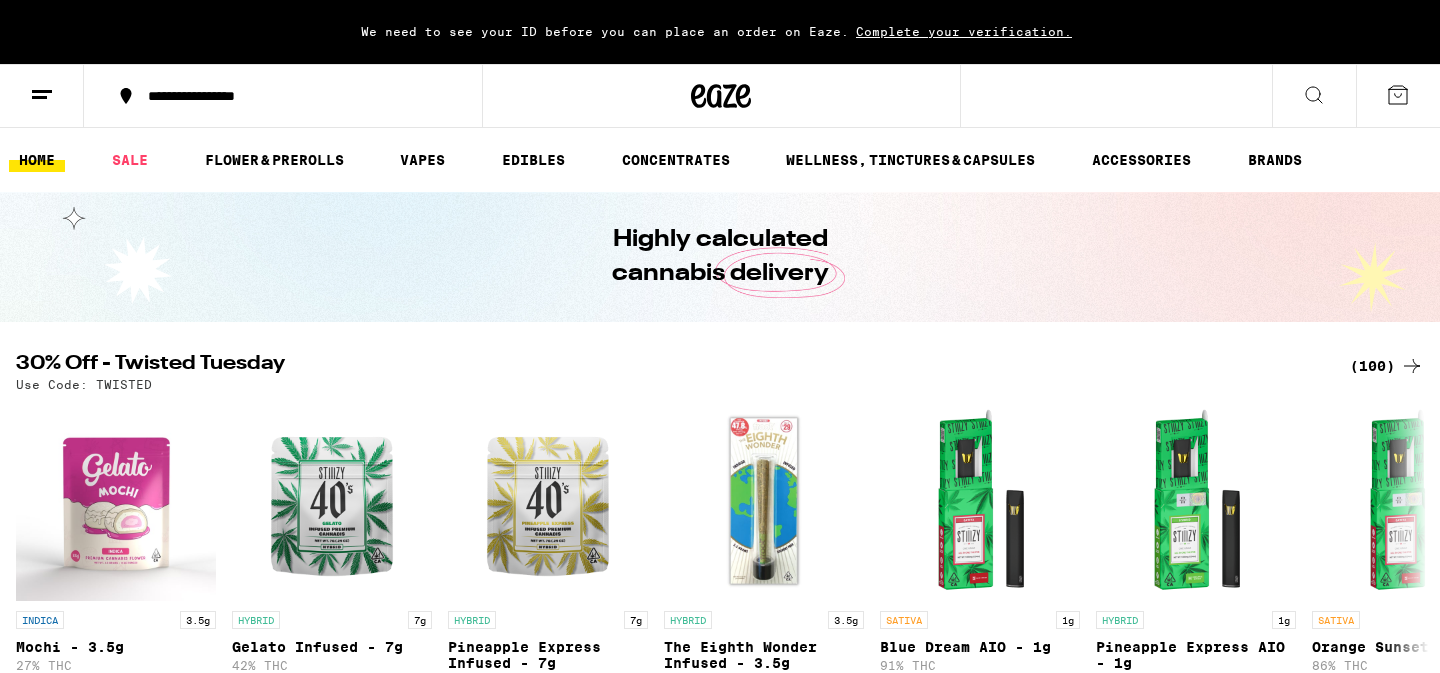 click at bounding box center [1314, 96] 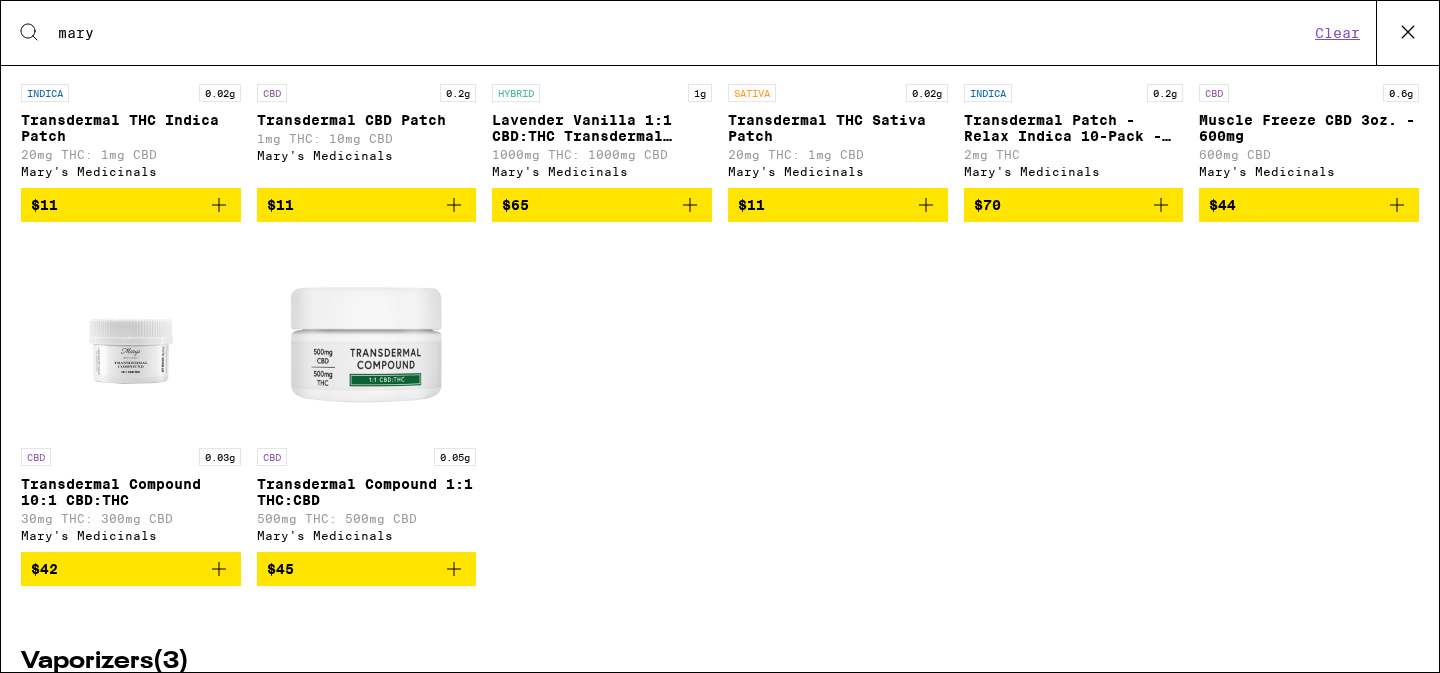 scroll, scrollTop: 692, scrollLeft: 0, axis: vertical 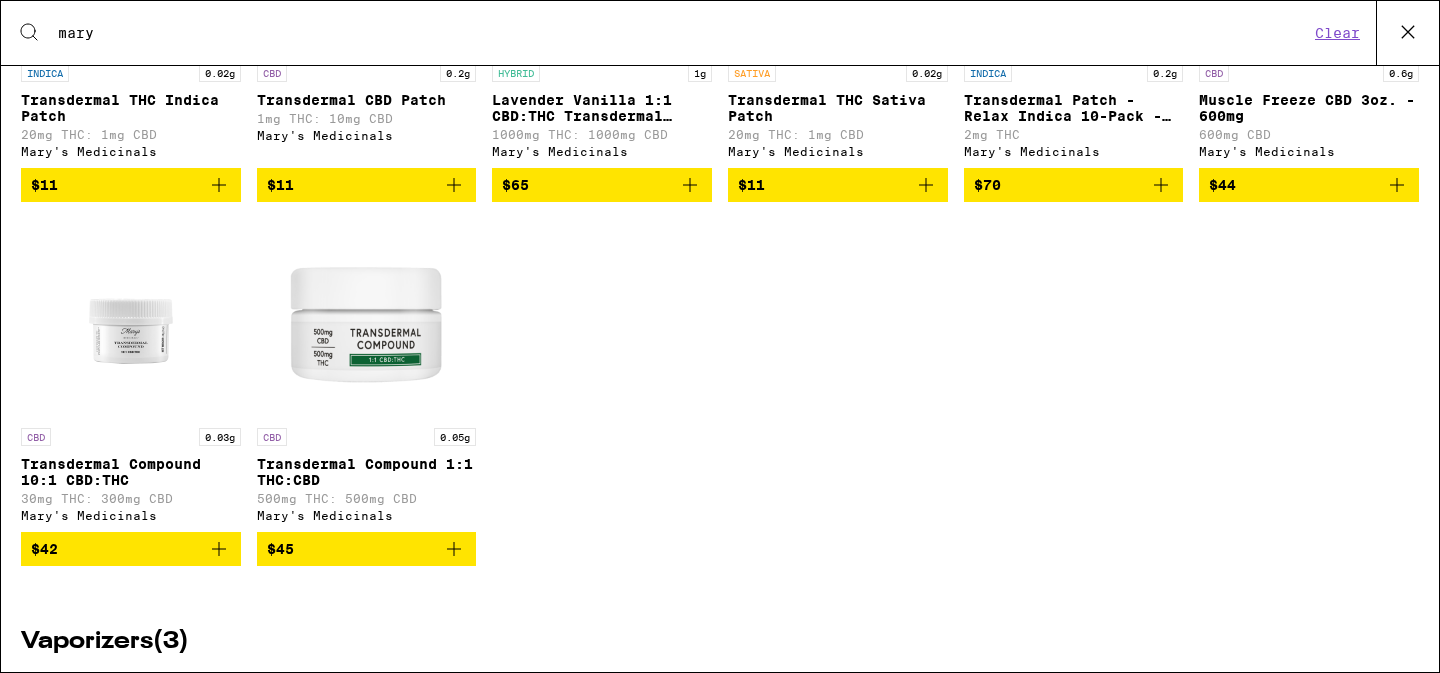 type on "mary" 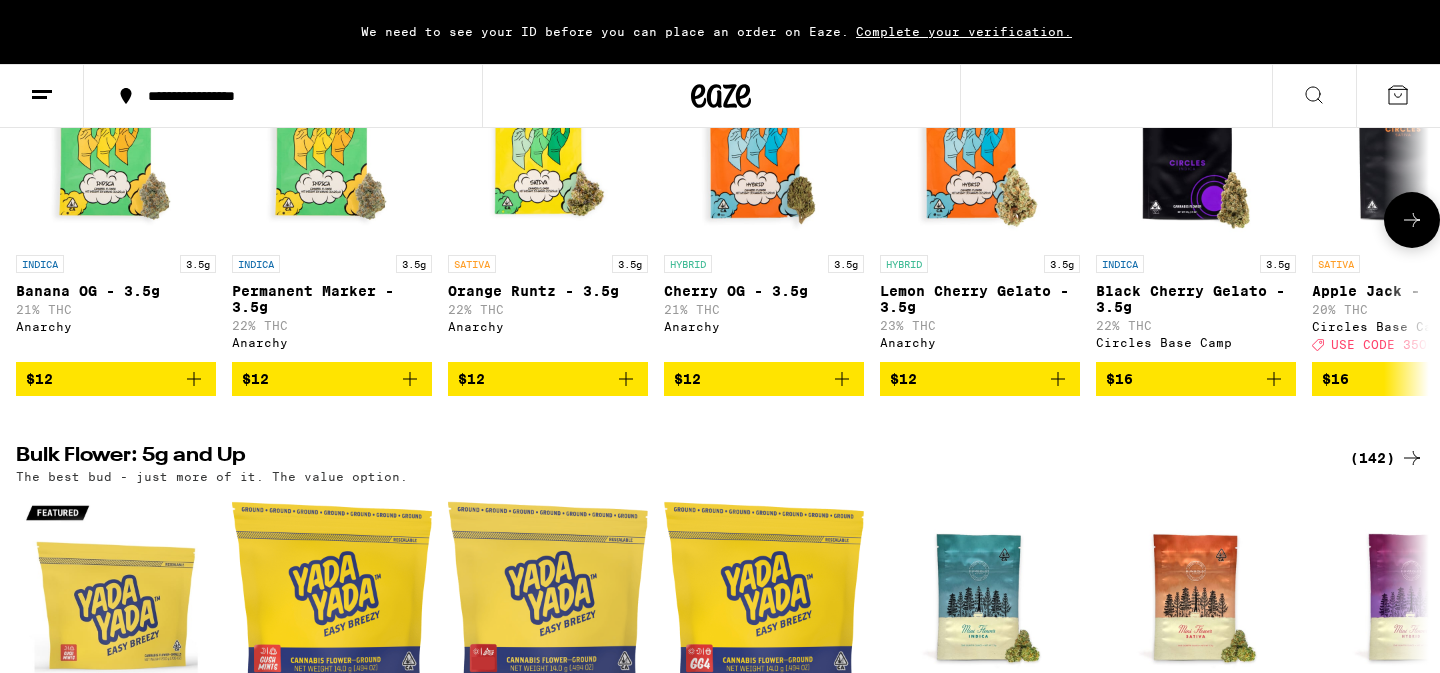 scroll, scrollTop: 826, scrollLeft: 0, axis: vertical 